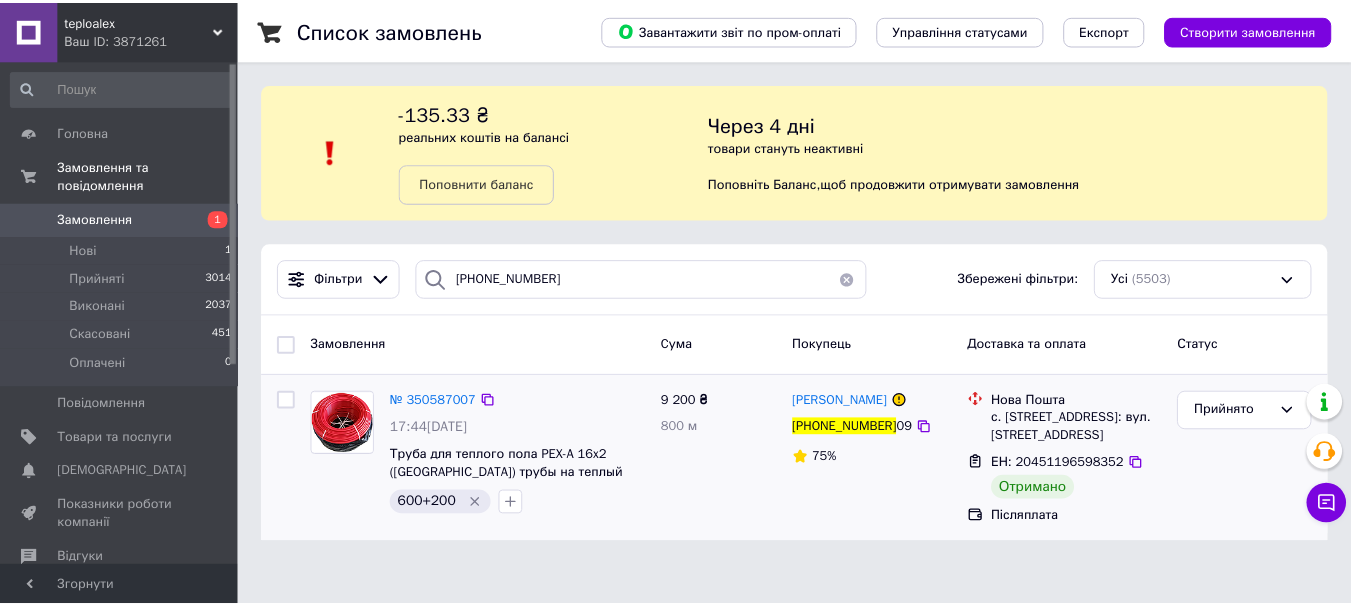 scroll, scrollTop: 0, scrollLeft: 0, axis: both 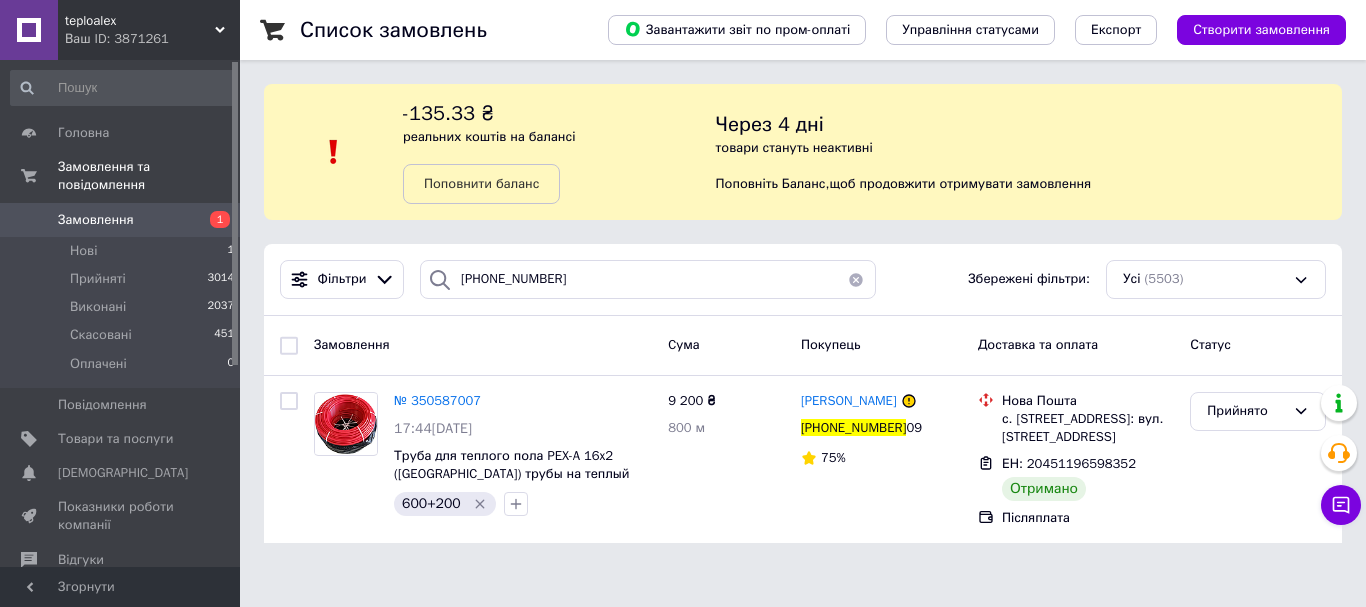 click on "+3805017149" at bounding box center [648, 279] 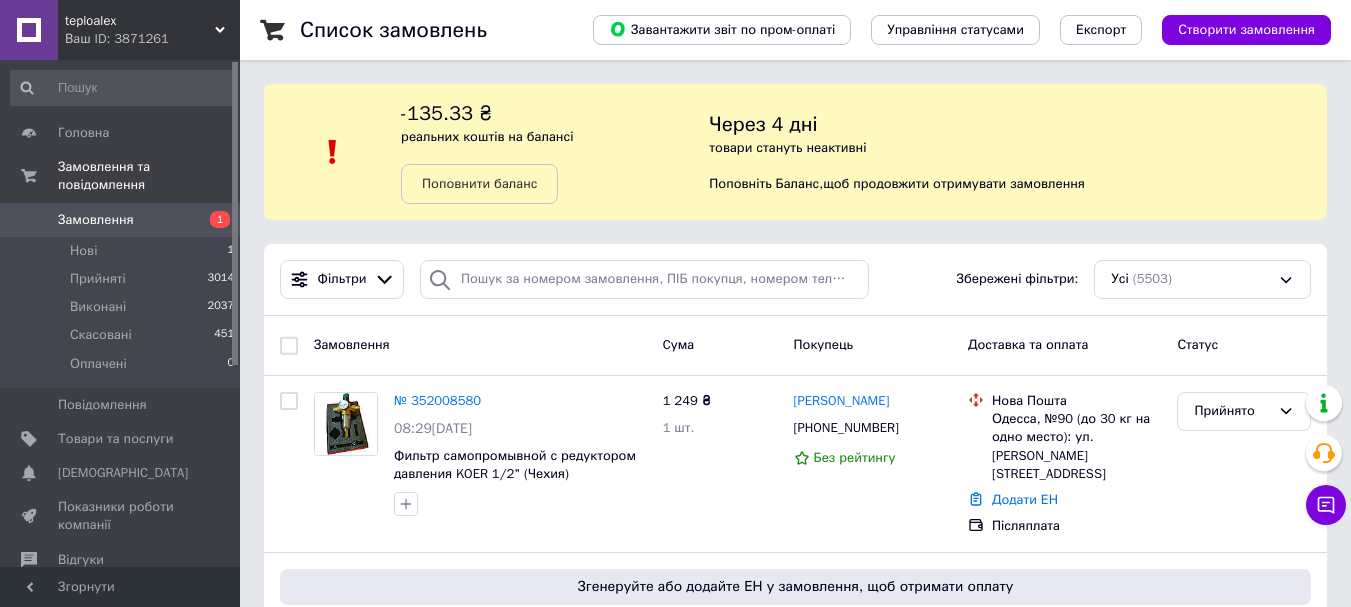 click on "Замовлення" at bounding box center (96, 220) 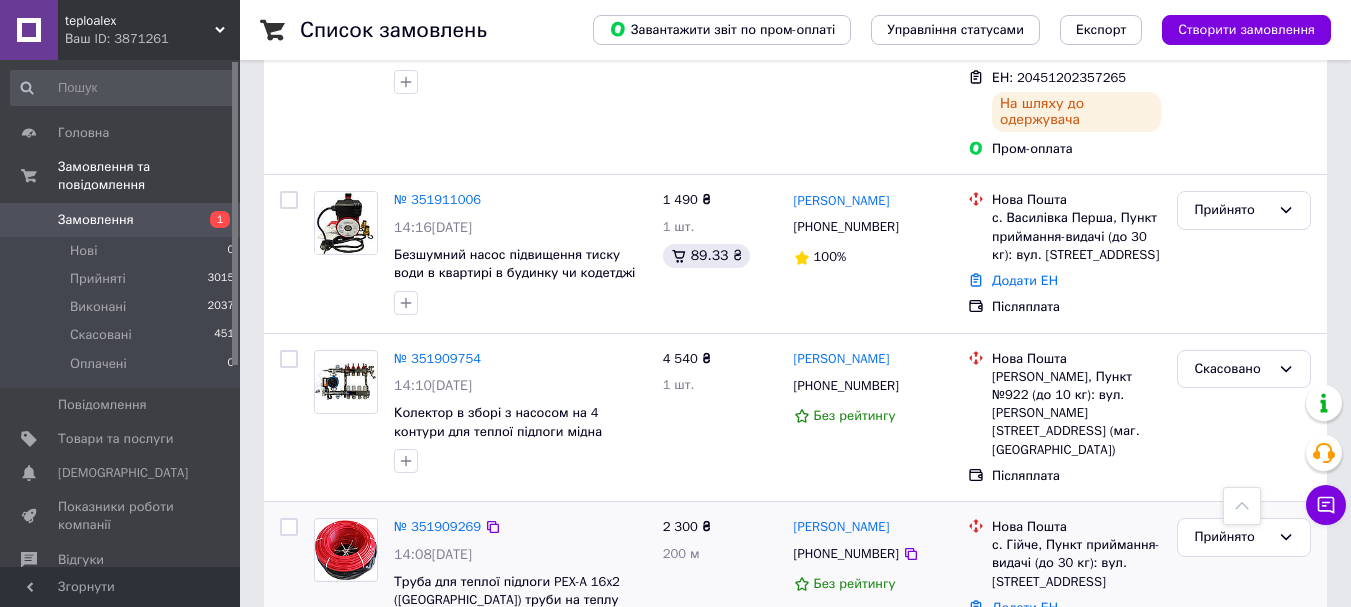 scroll, scrollTop: 1800, scrollLeft: 0, axis: vertical 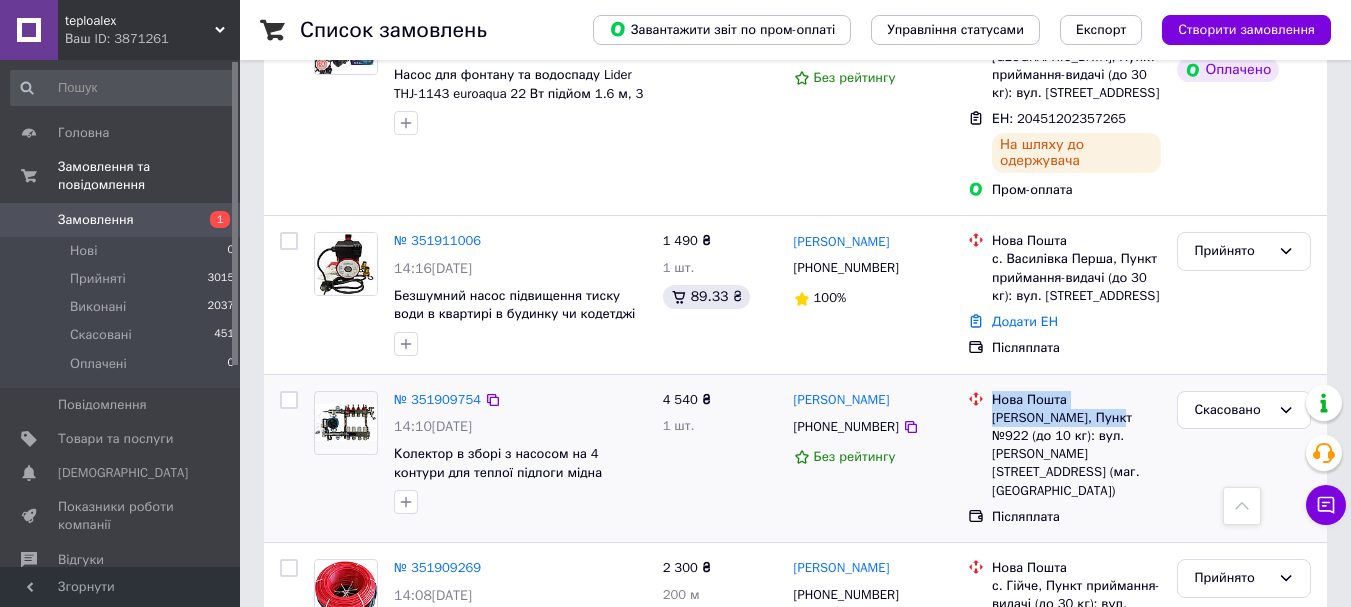 drag, startPoint x: 985, startPoint y: 377, endPoint x: 1126, endPoint y: 381, distance: 141.05673 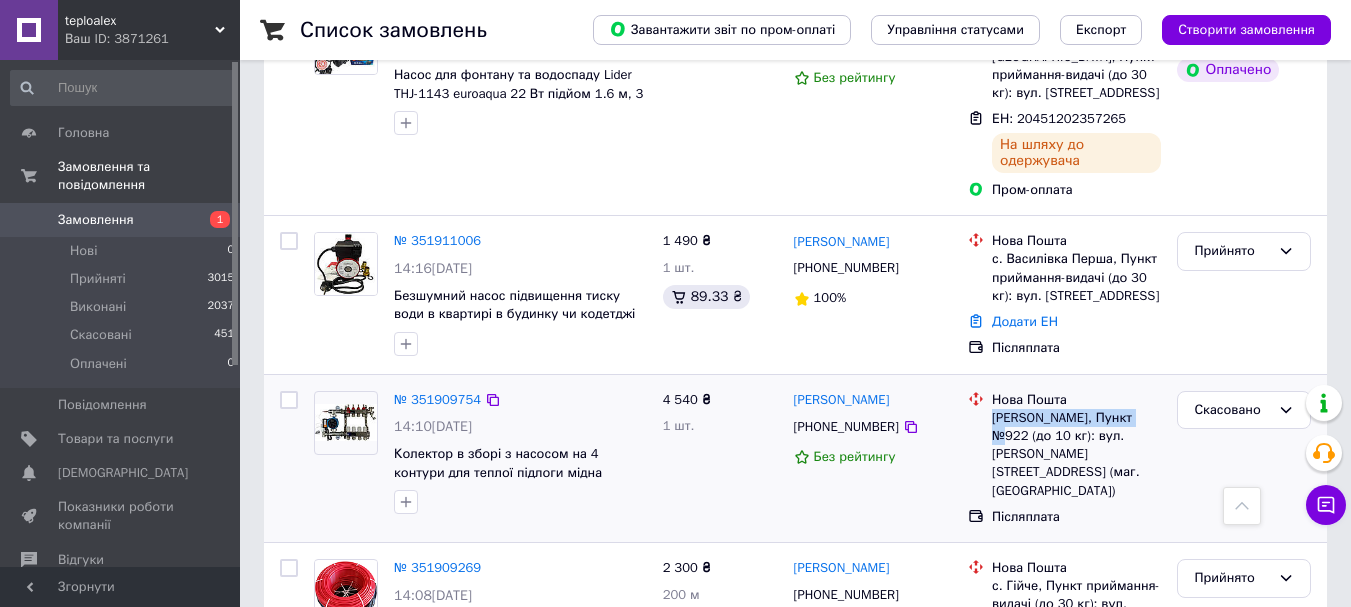 drag, startPoint x: 1158, startPoint y: 380, endPoint x: 997, endPoint y: 382, distance: 161.01242 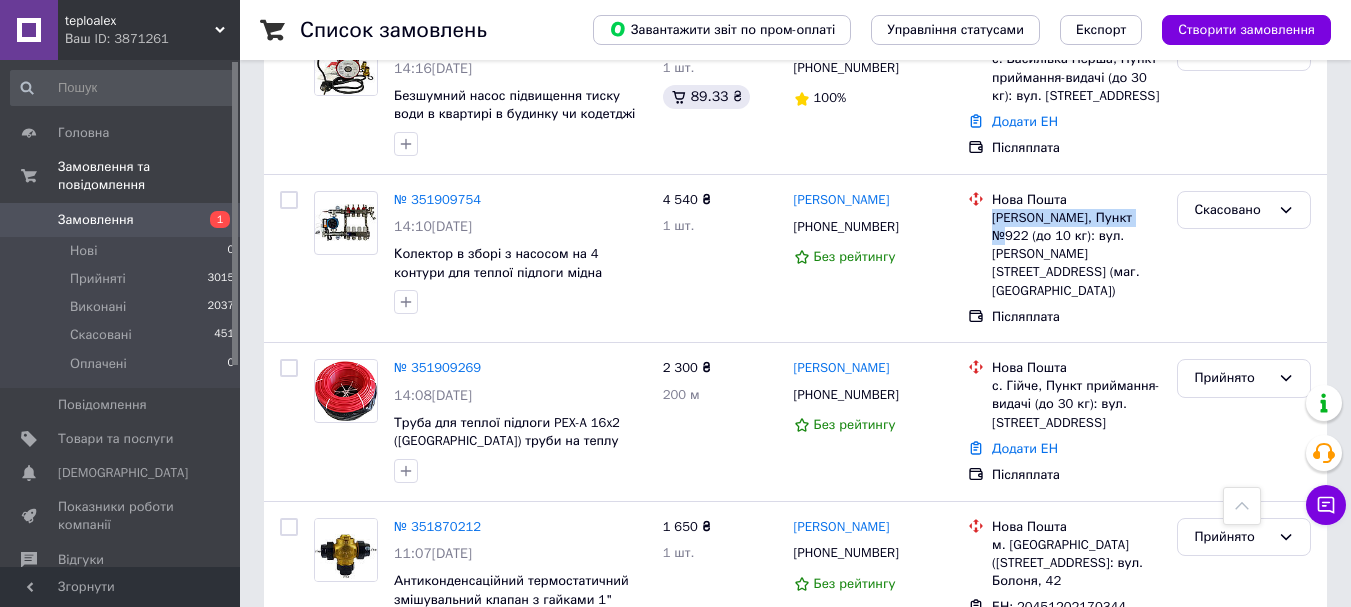 scroll, scrollTop: 1900, scrollLeft: 0, axis: vertical 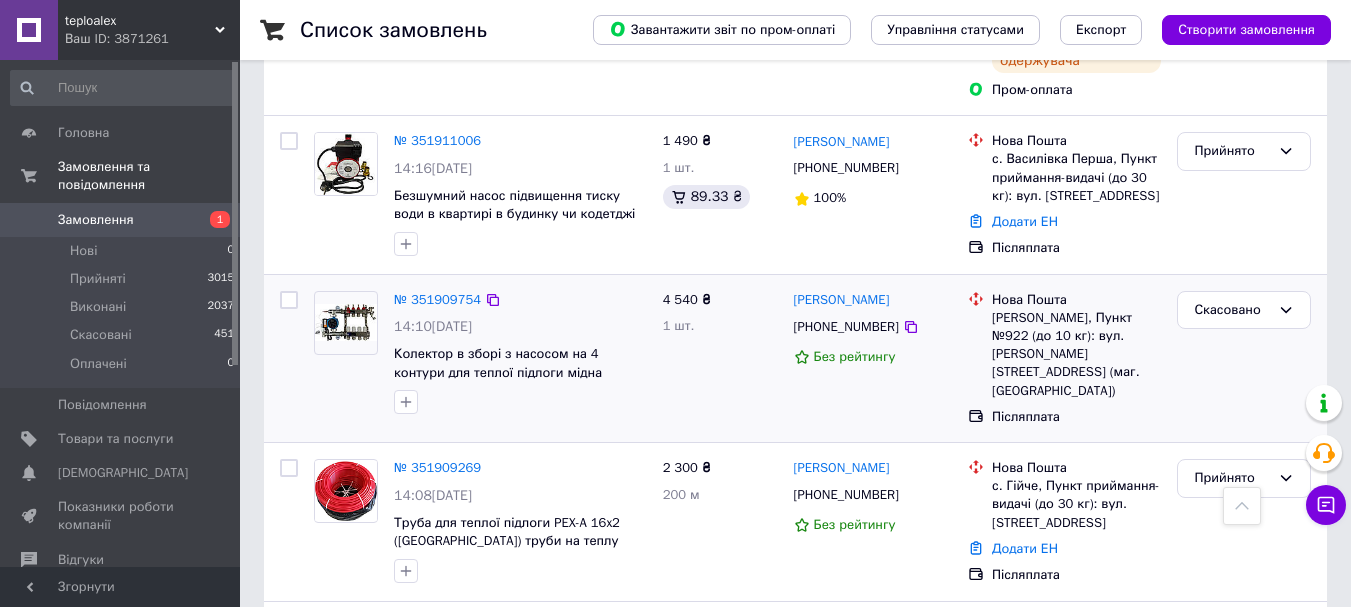 click on "Микола Лазаревич +380936576030 Без рейтингу" at bounding box center [873, 358] 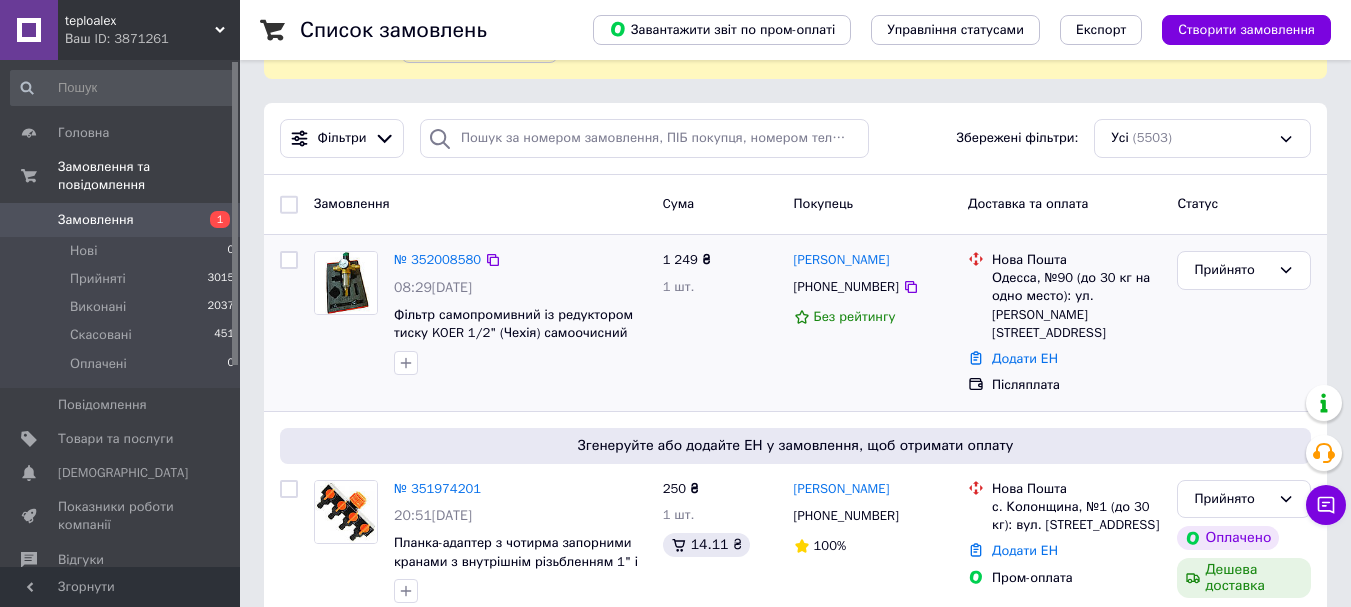 scroll, scrollTop: 200, scrollLeft: 0, axis: vertical 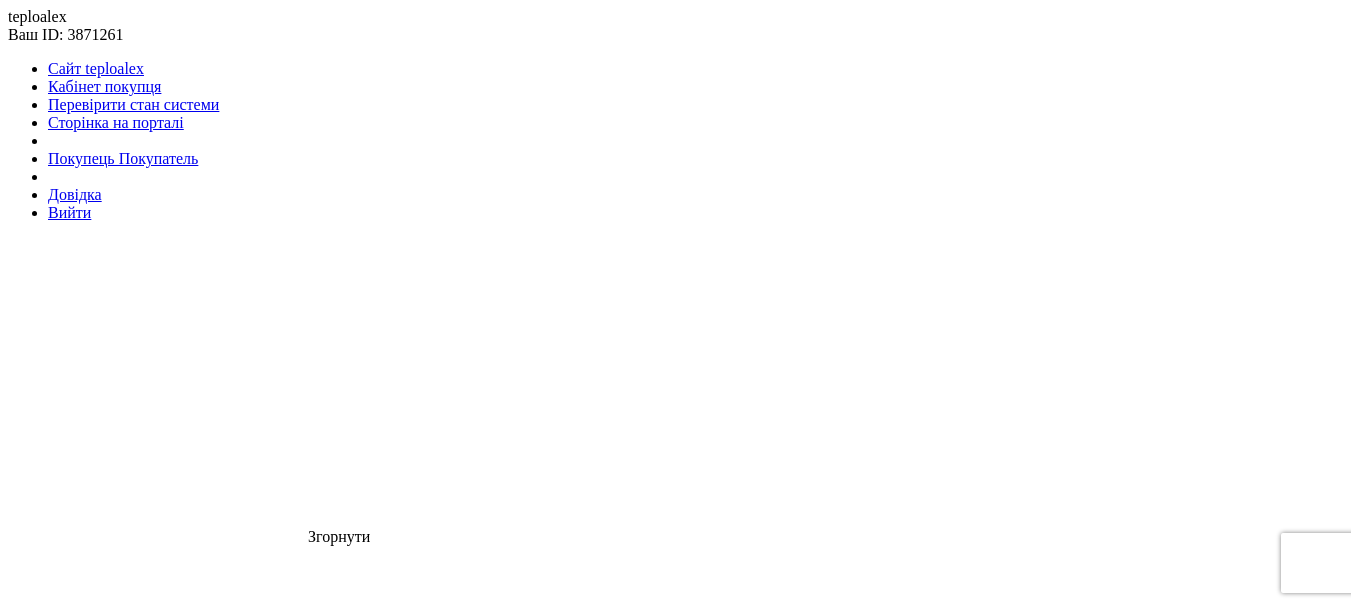 click on "Нове" at bounding box center [675, 1783] 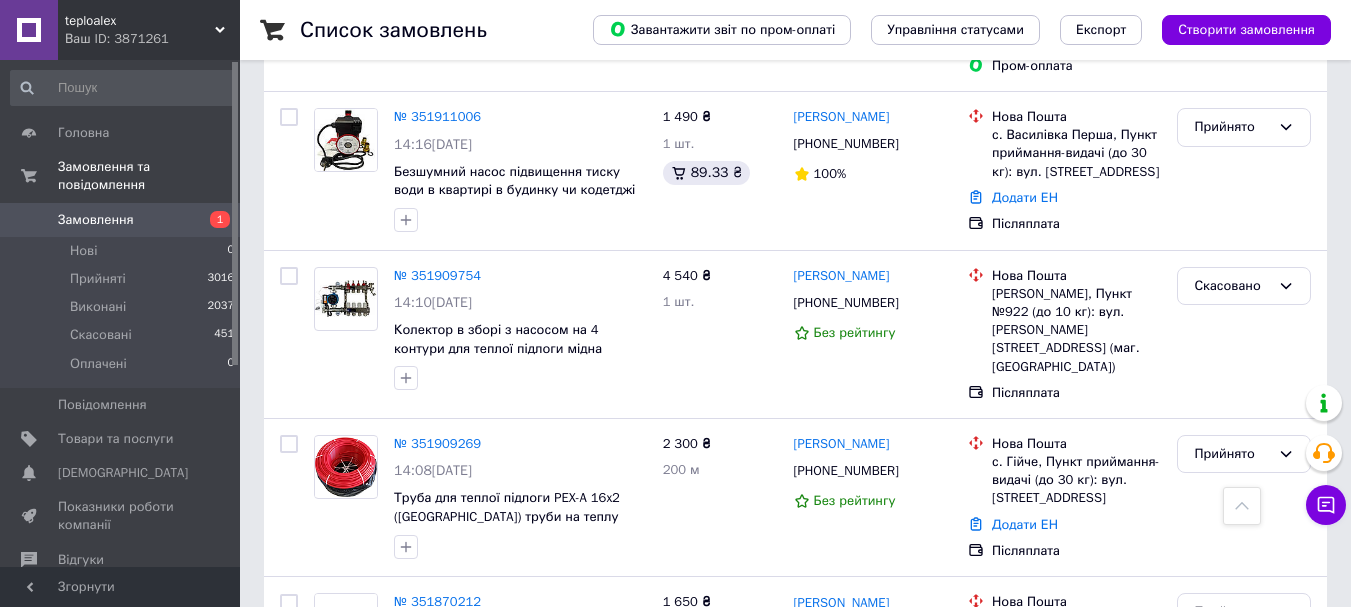 scroll, scrollTop: 2100, scrollLeft: 0, axis: vertical 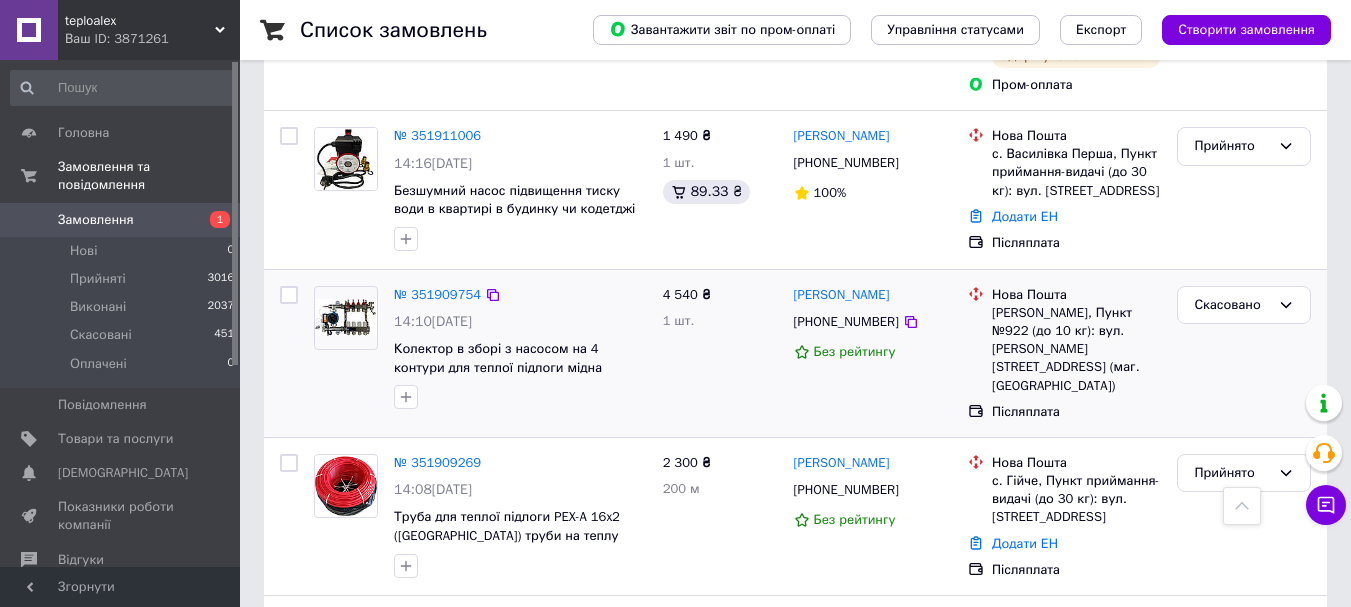 click on "Скасовано" at bounding box center (1244, 353) 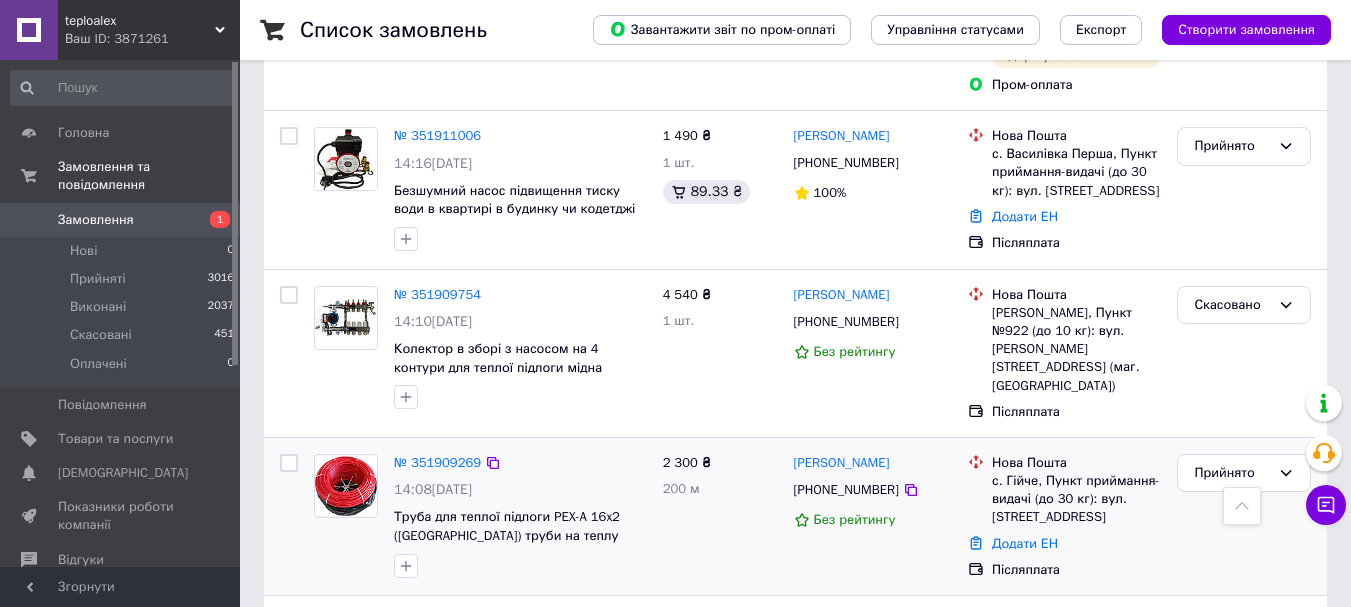 drag, startPoint x: 1116, startPoint y: 451, endPoint x: 989, endPoint y: 421, distance: 130.49521 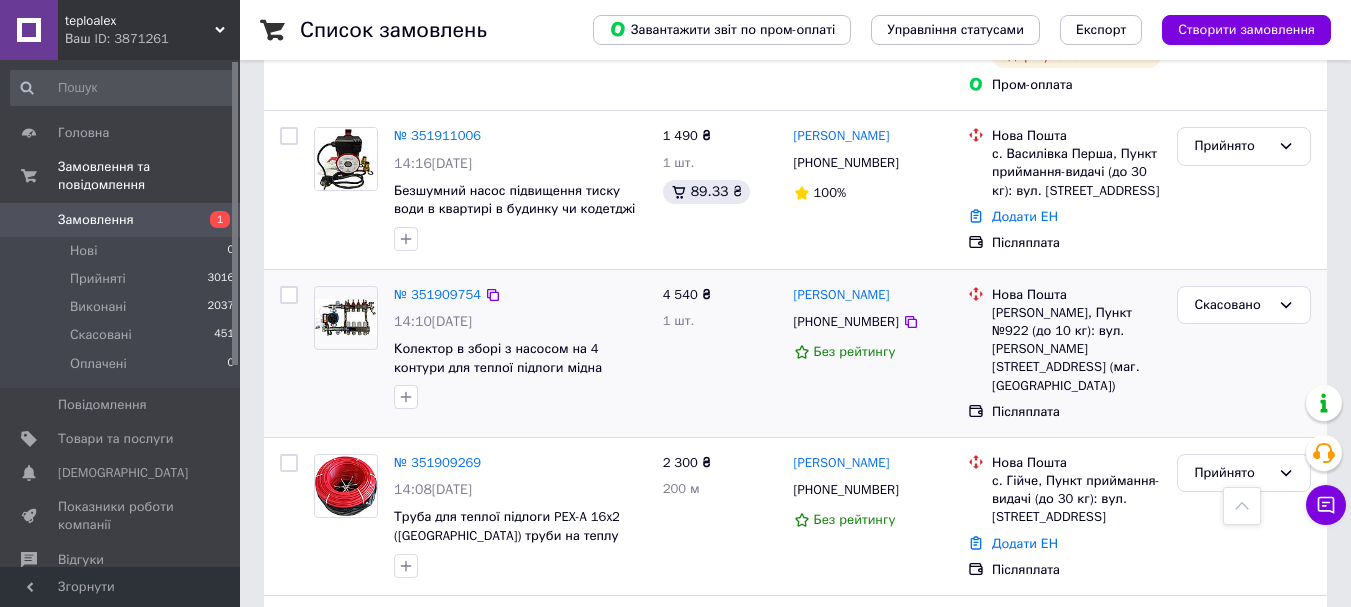 click on "Скасовано" at bounding box center [1244, 353] 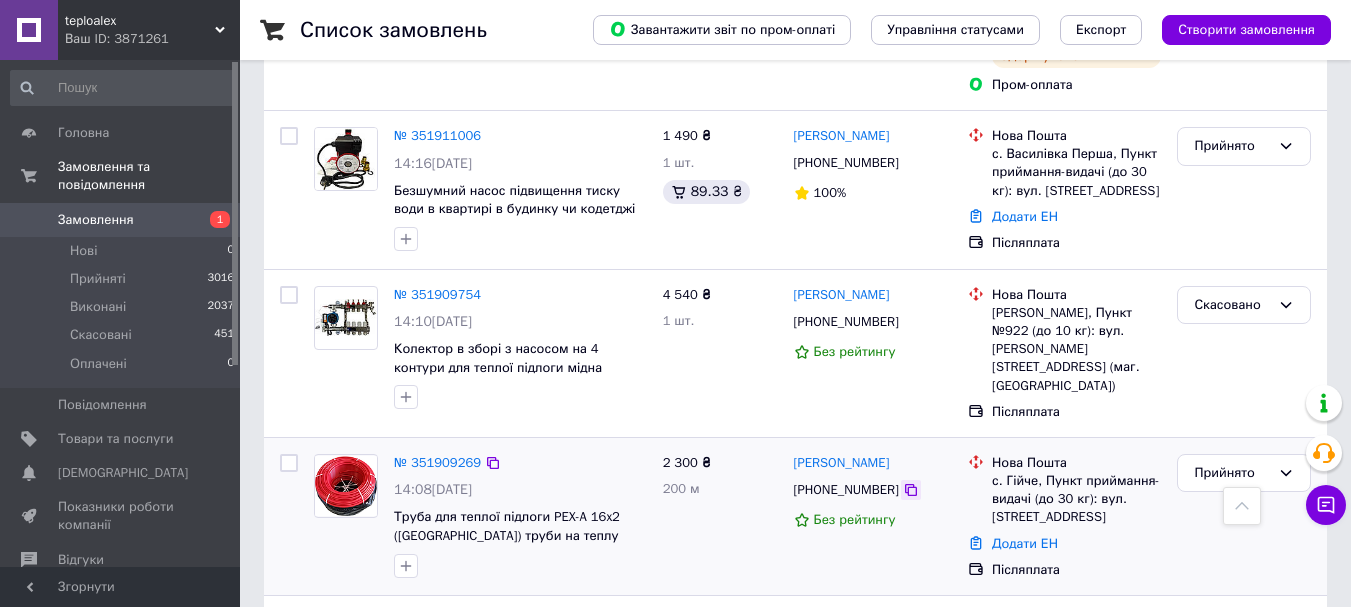 click 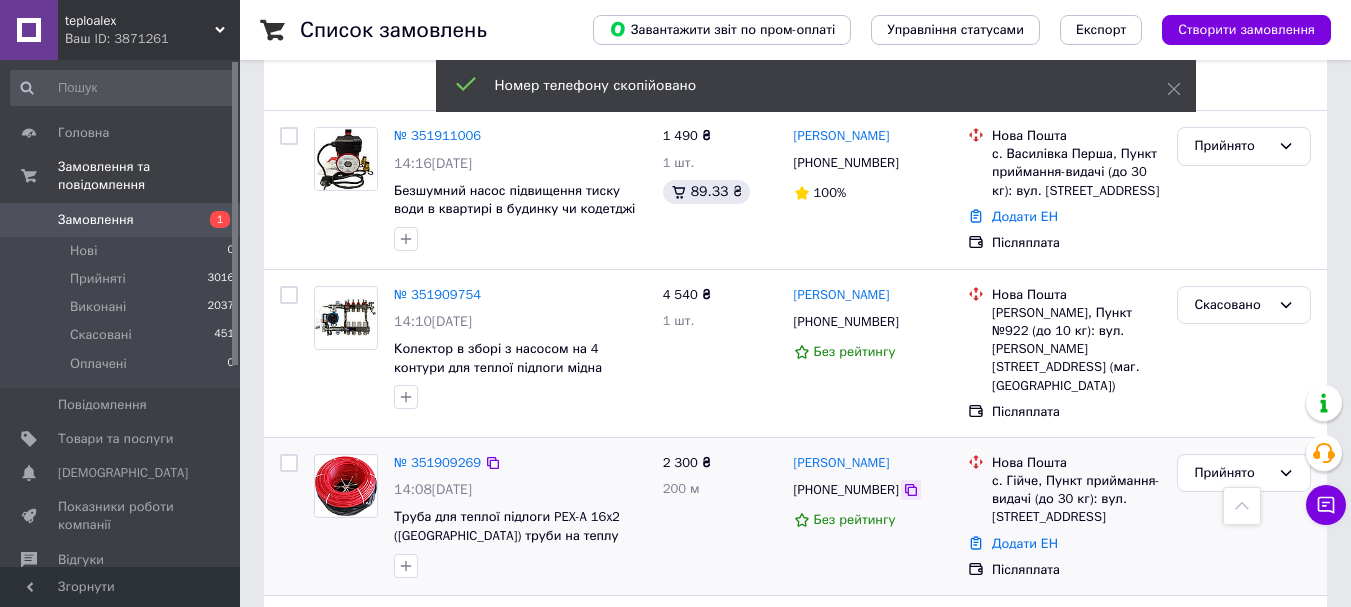 click 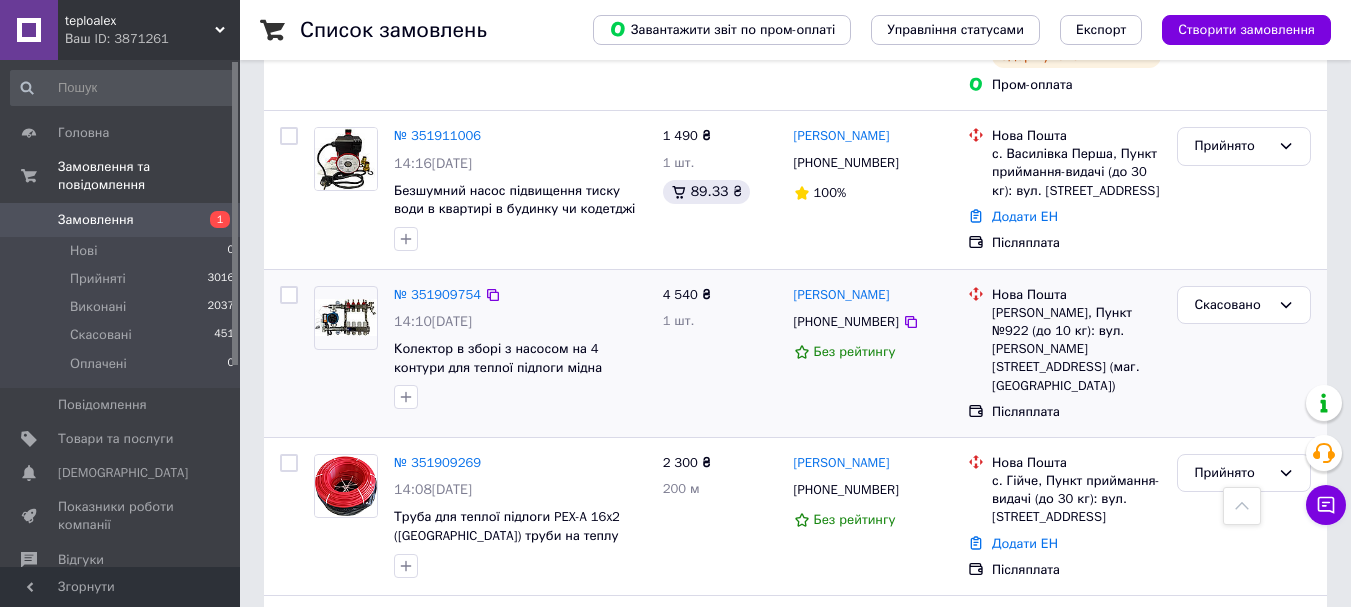 click on "Скасовано" at bounding box center [1244, 353] 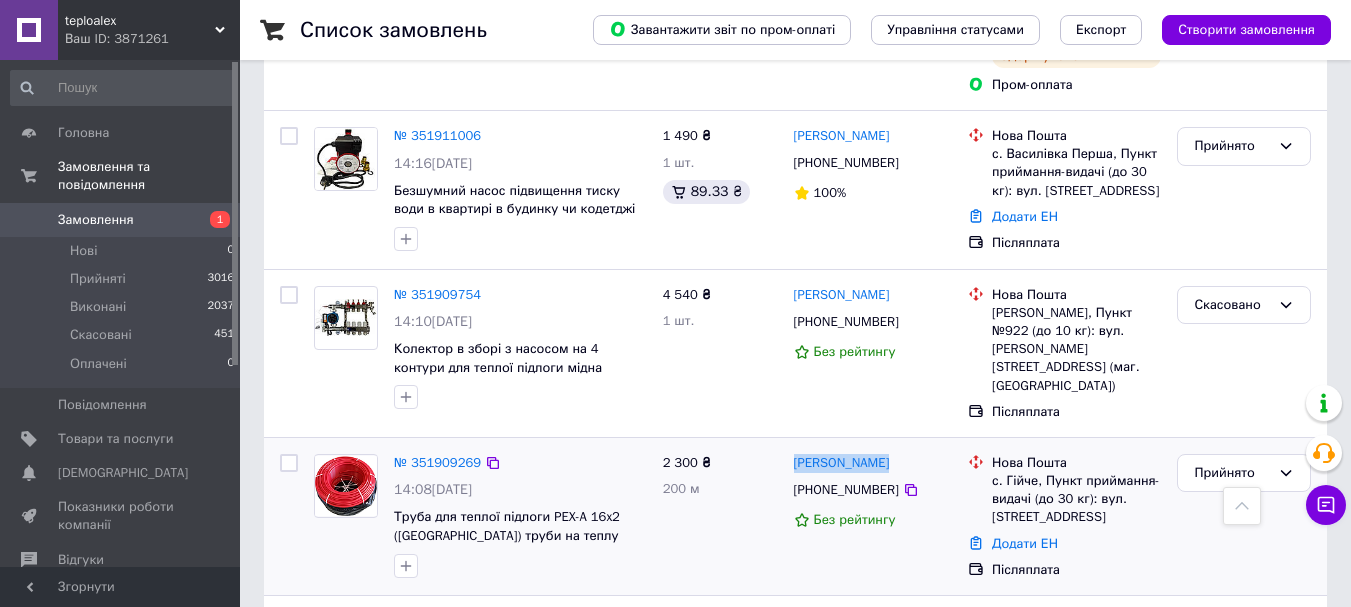drag, startPoint x: 906, startPoint y: 393, endPoint x: 792, endPoint y: 399, distance: 114.15778 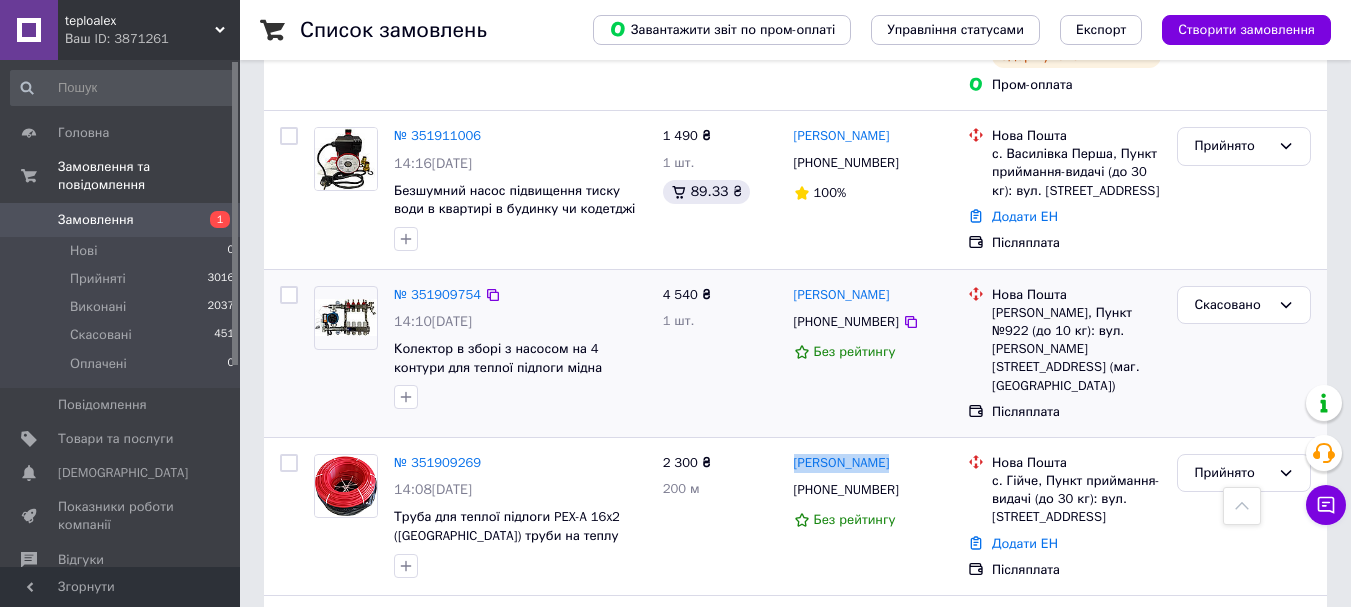 click on "Скасовано" at bounding box center (1244, 353) 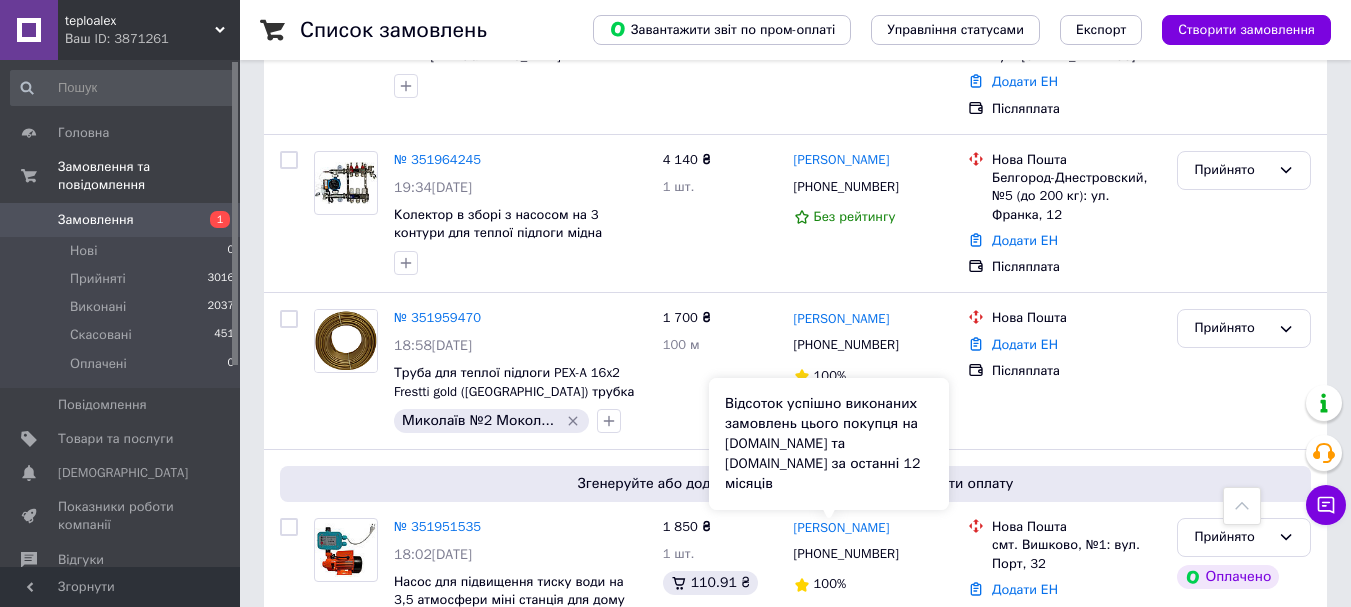 scroll, scrollTop: 900, scrollLeft: 0, axis: vertical 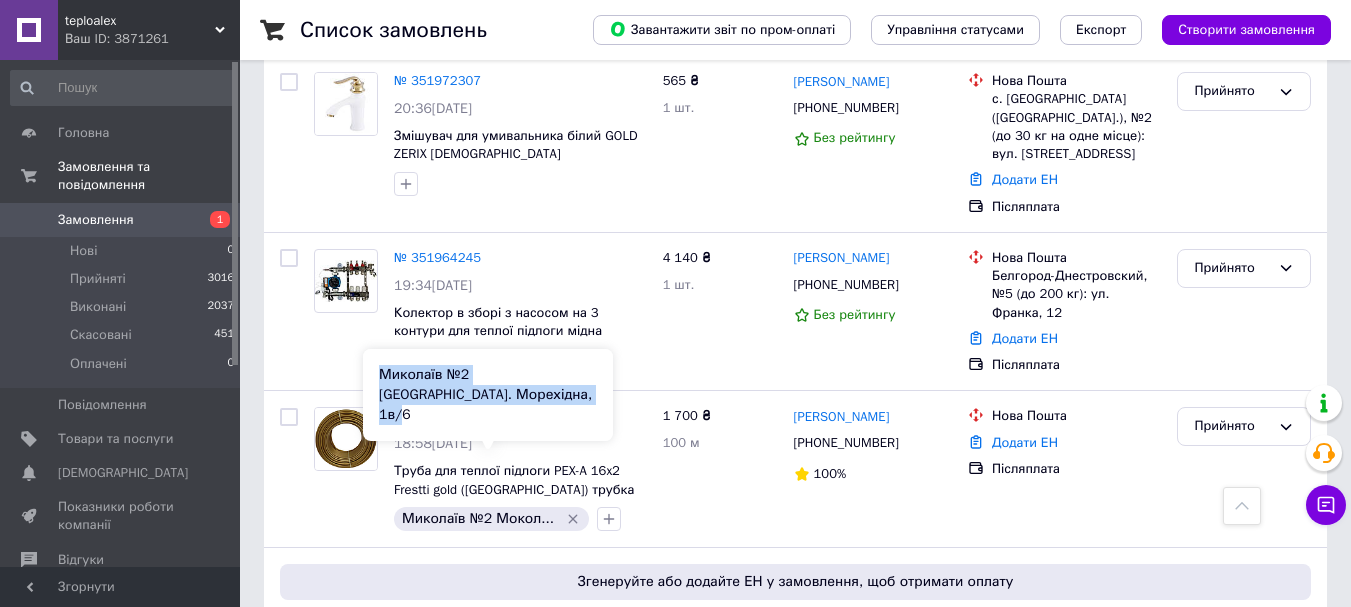 drag, startPoint x: 493, startPoint y: 414, endPoint x: 371, endPoint y: 397, distance: 123.178734 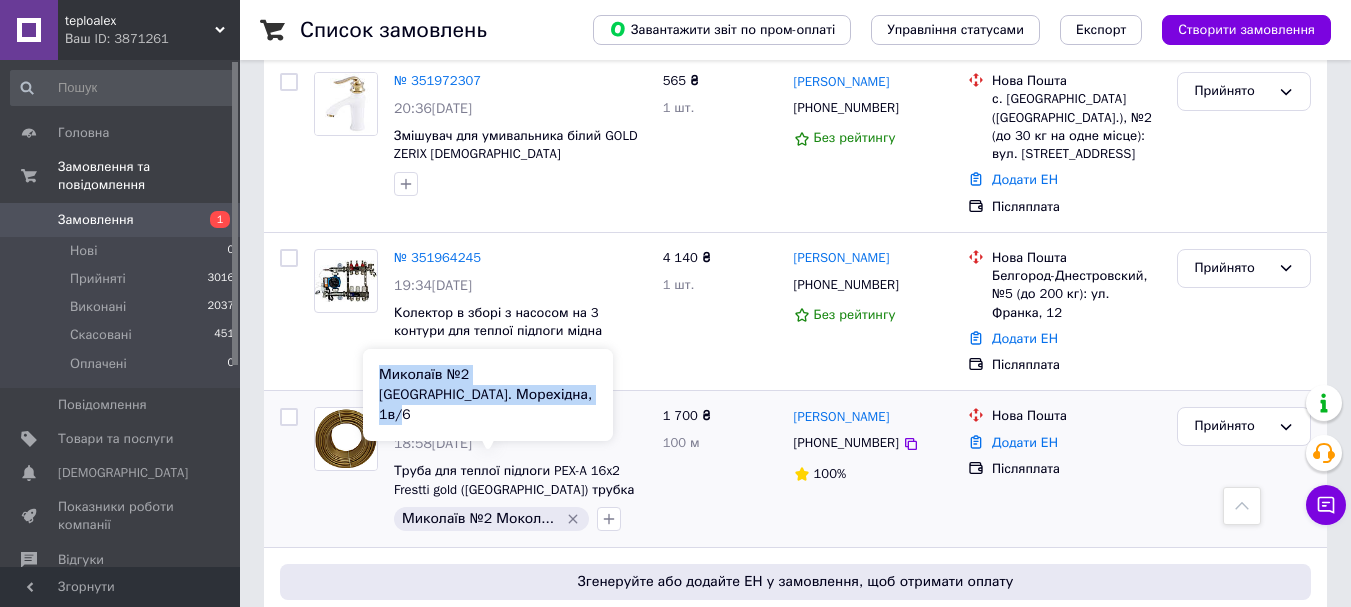 copy on "Миколаїв №2 Моколаївська обл. Морехідна, 1в/6" 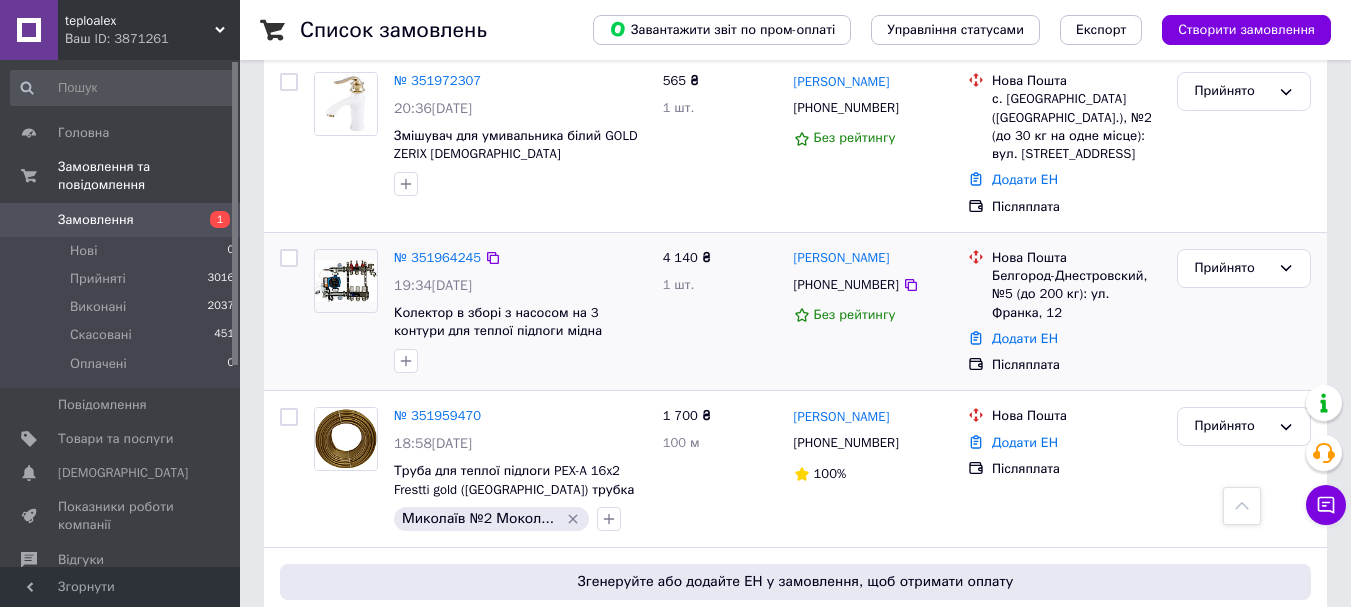 click on "Прийнято" at bounding box center (1244, 312) 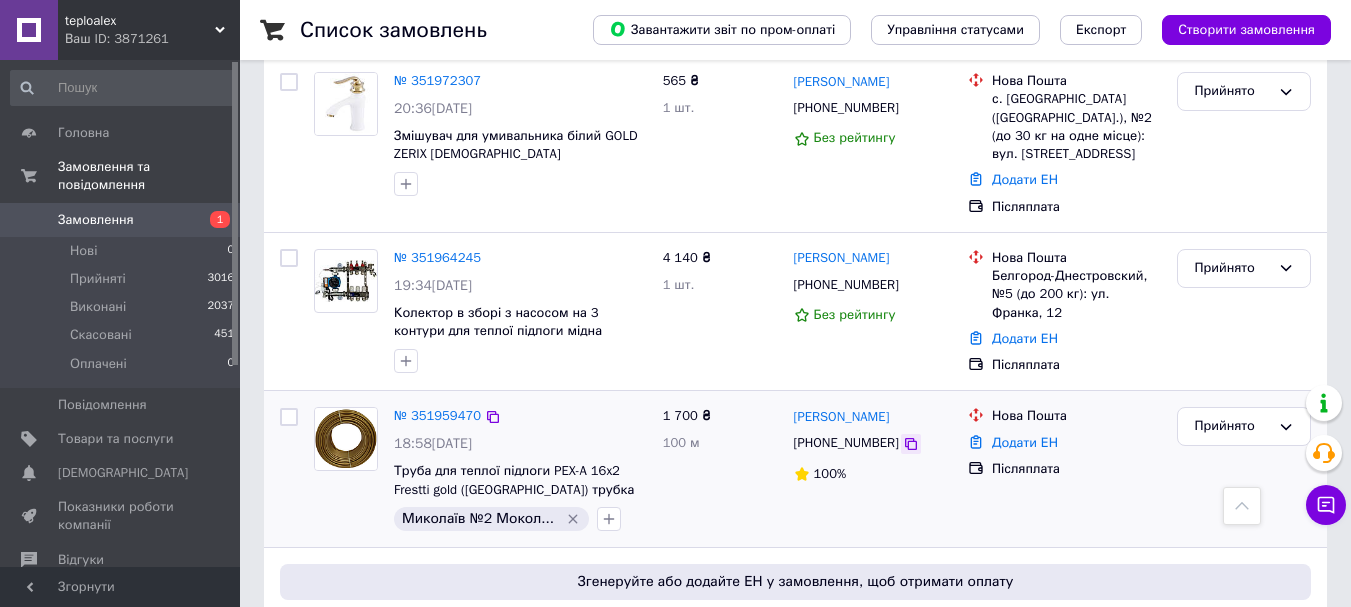 click 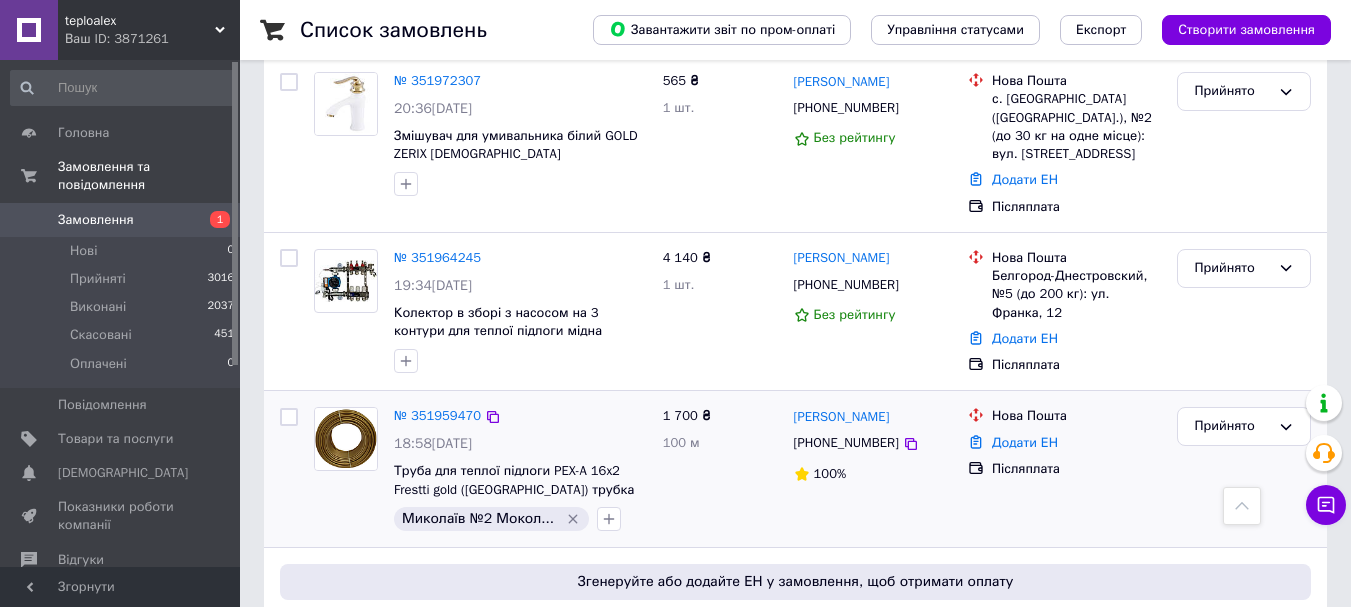 drag, startPoint x: 1210, startPoint y: 436, endPoint x: 1039, endPoint y: 435, distance: 171.00293 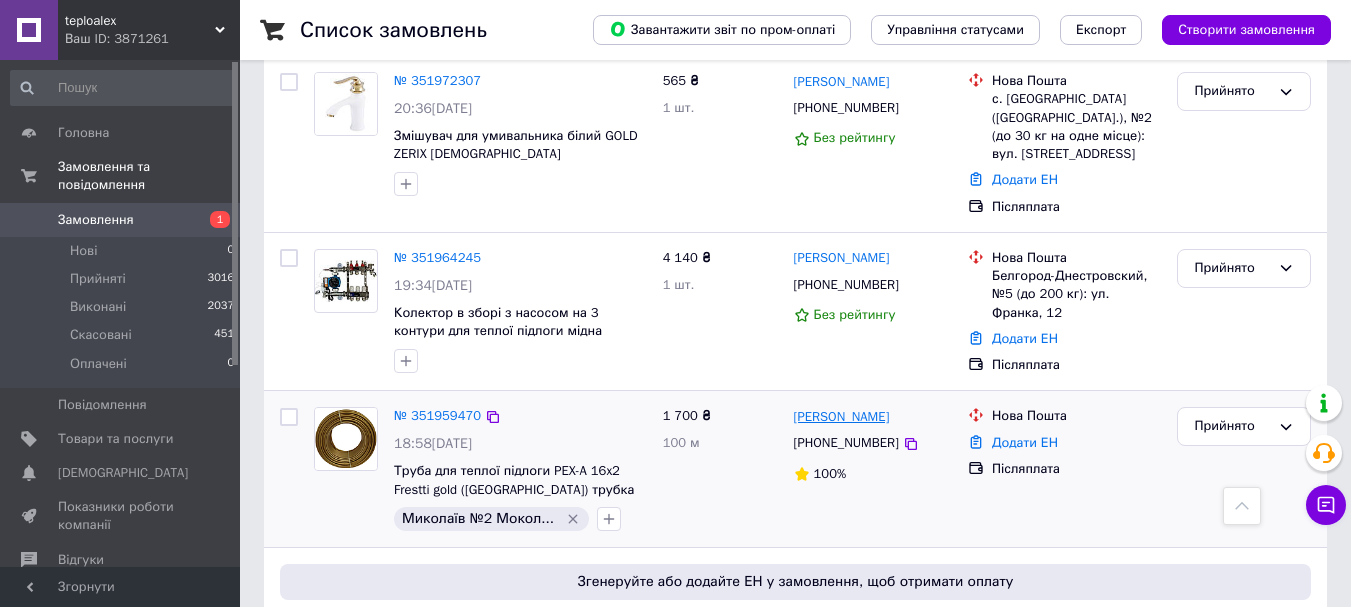 drag, startPoint x: 901, startPoint y: 365, endPoint x: 795, endPoint y: 360, distance: 106.11786 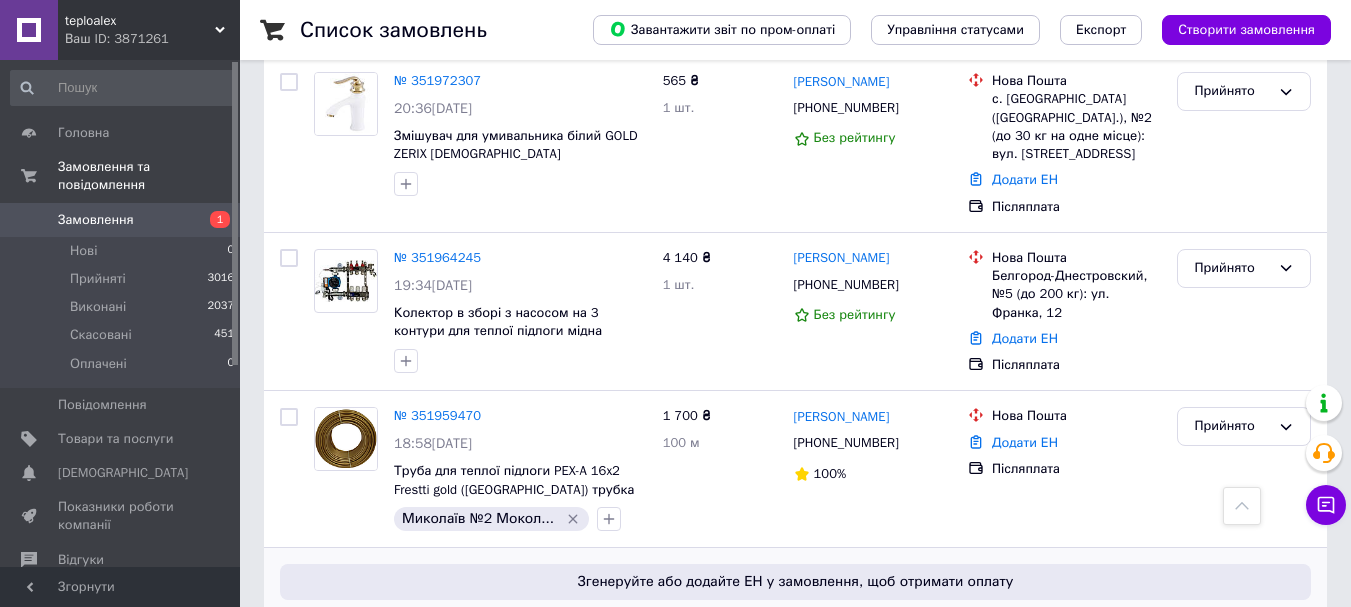 copy on "[PERSON_NAME]" 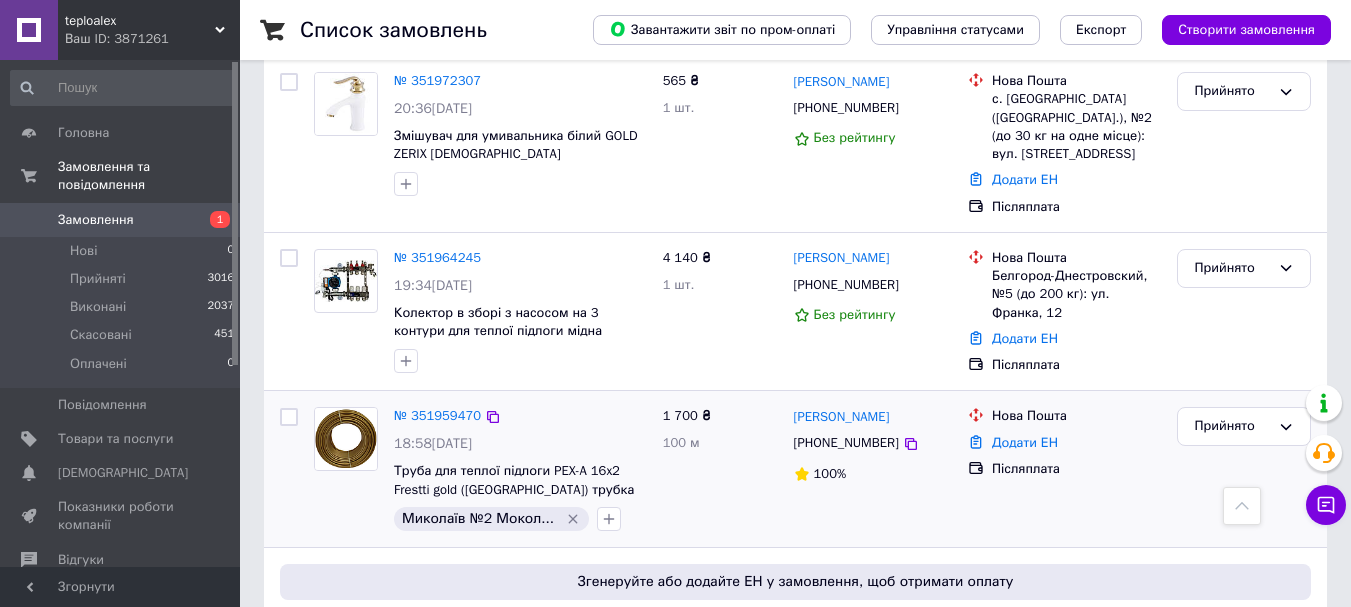click on "Прийнято" at bounding box center [1244, 469] 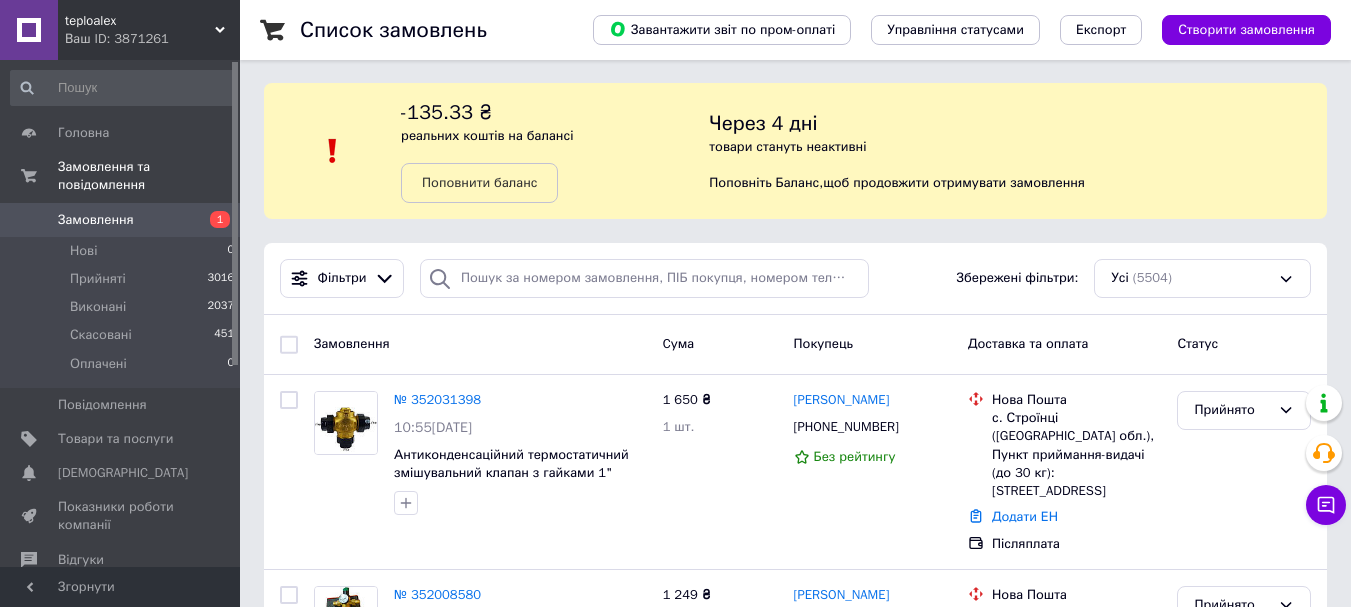 scroll, scrollTop: 0, scrollLeft: 0, axis: both 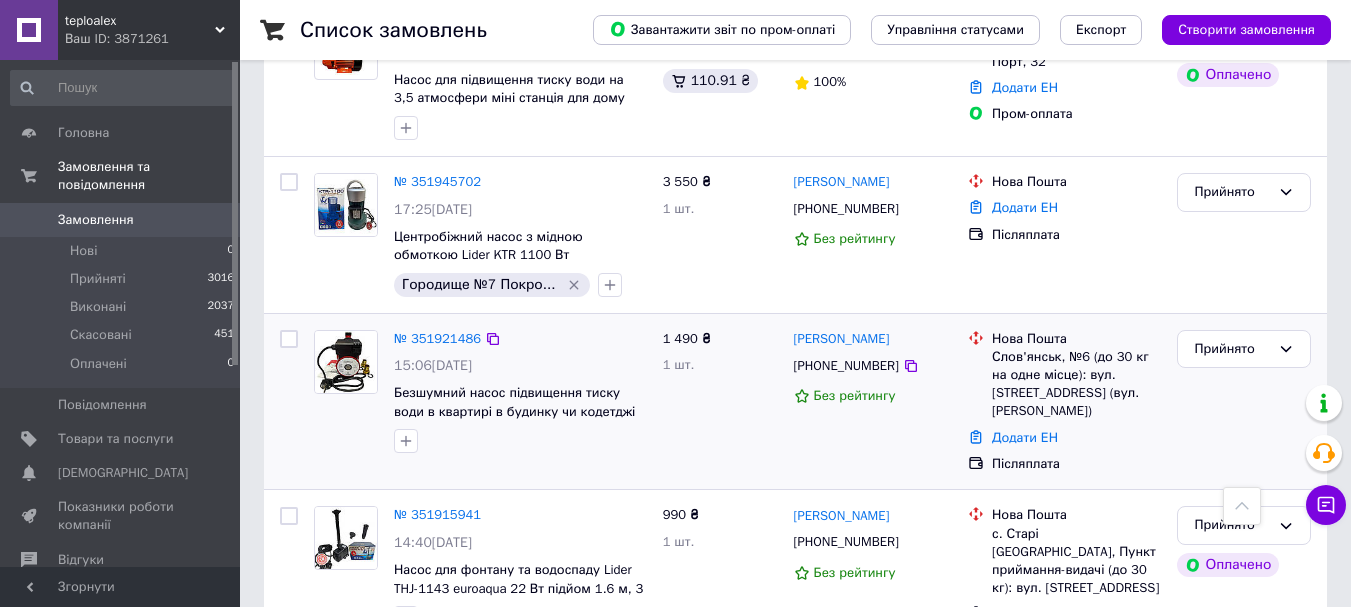click on "Прийнято" at bounding box center (1244, 402) 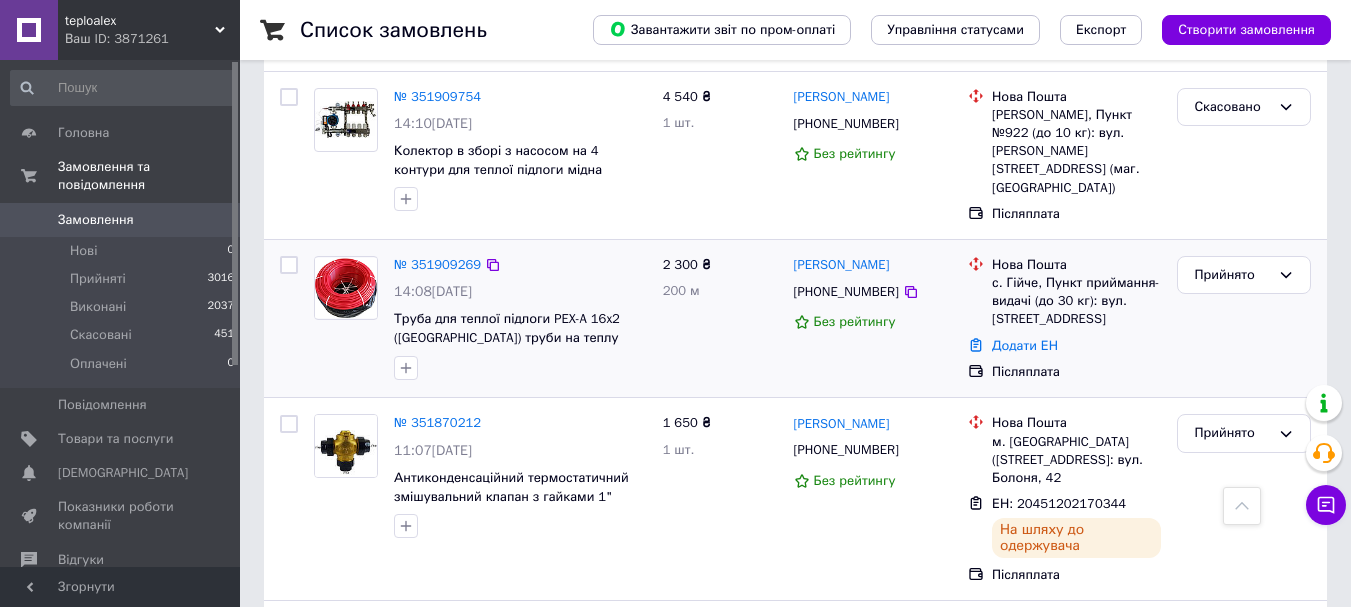 scroll, scrollTop: 2300, scrollLeft: 0, axis: vertical 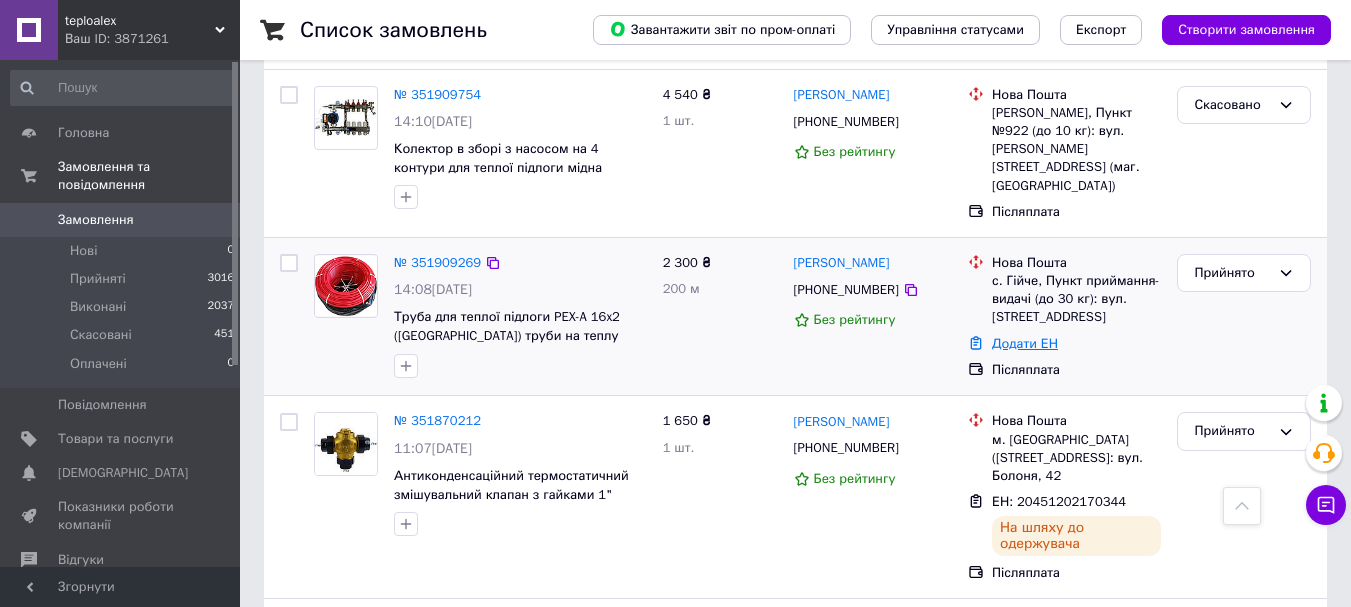 click on "Додати ЕН" at bounding box center [1025, 343] 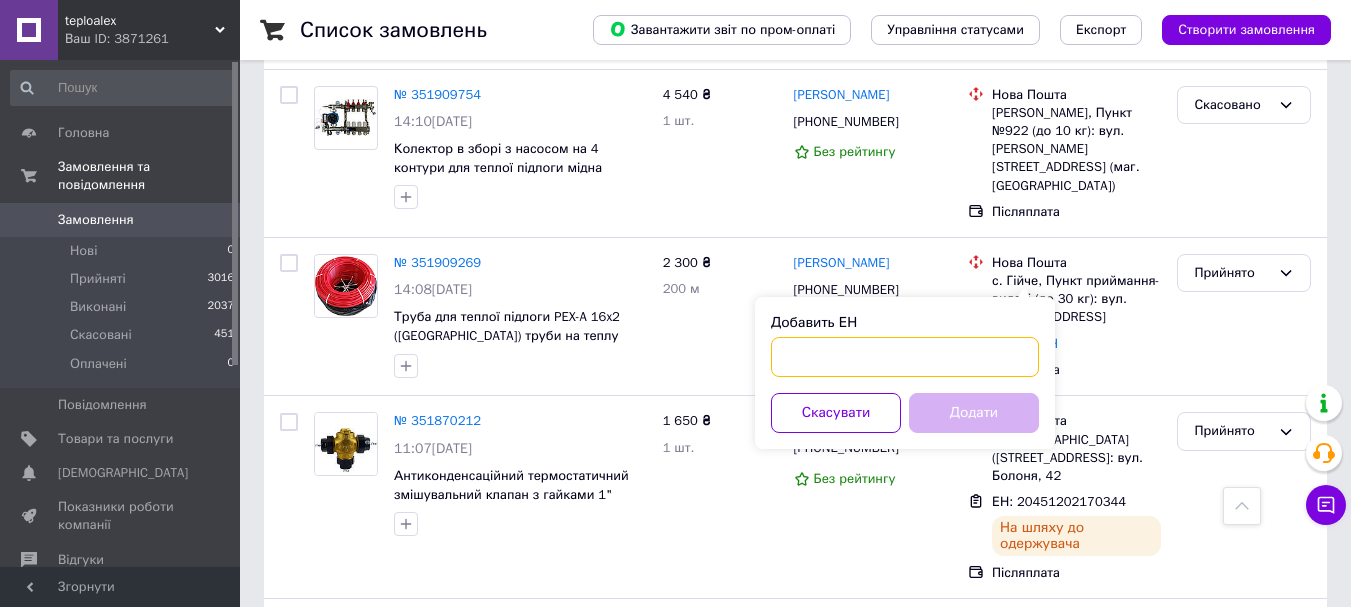 click on "Добавить ЕН" at bounding box center [905, 357] 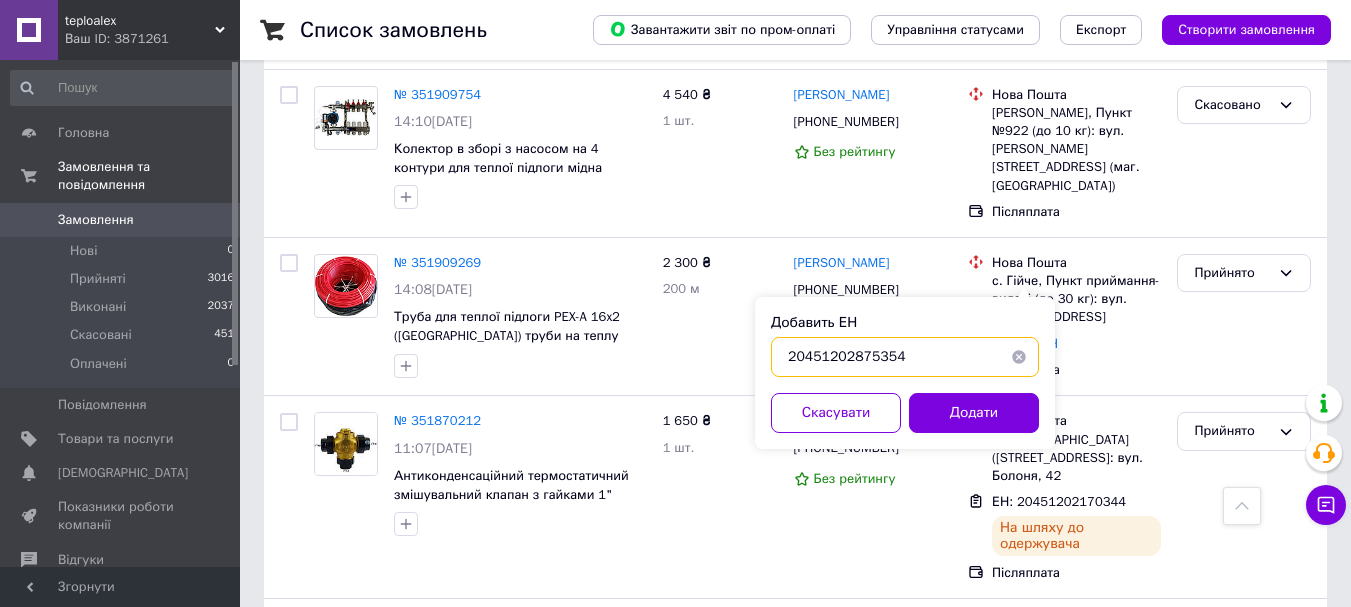 type on "20451202875354" 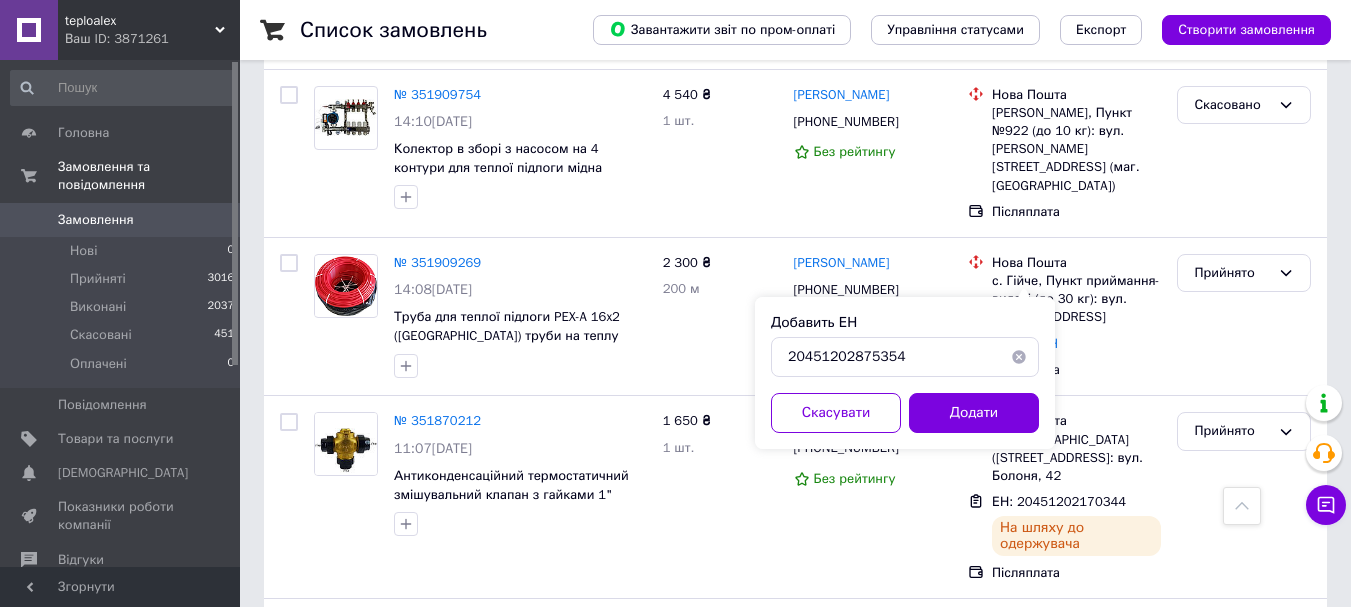 click on "Додати" at bounding box center [974, 413] 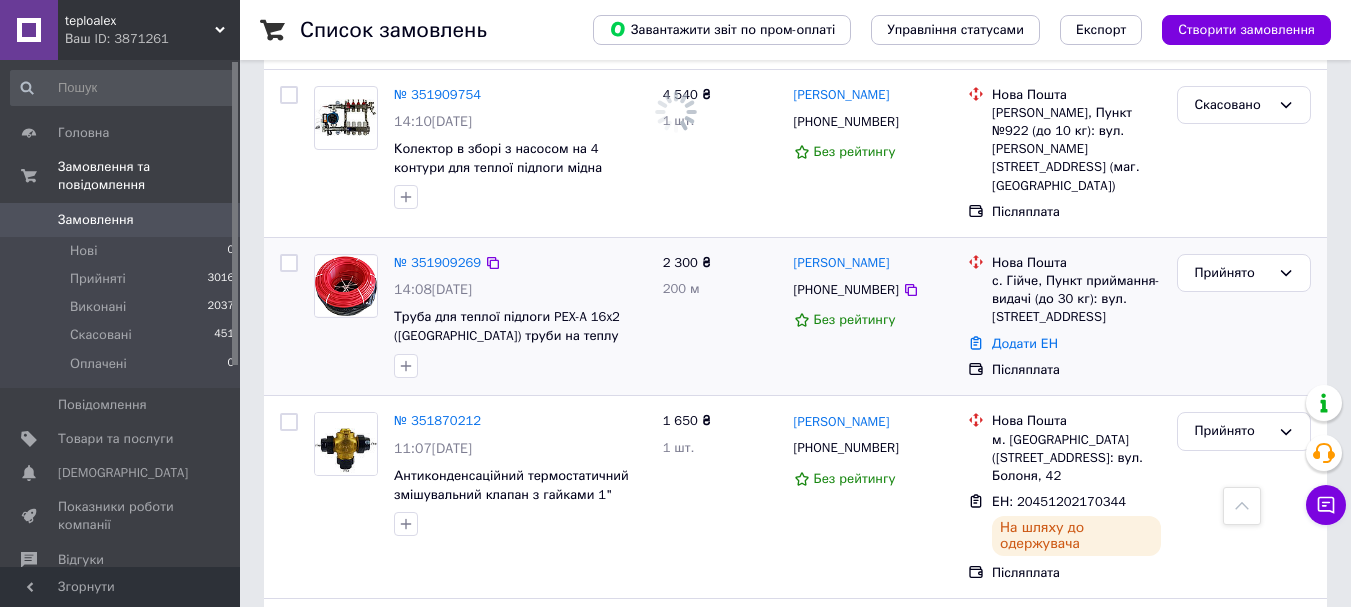 click on "Прийнято" at bounding box center (1244, 317) 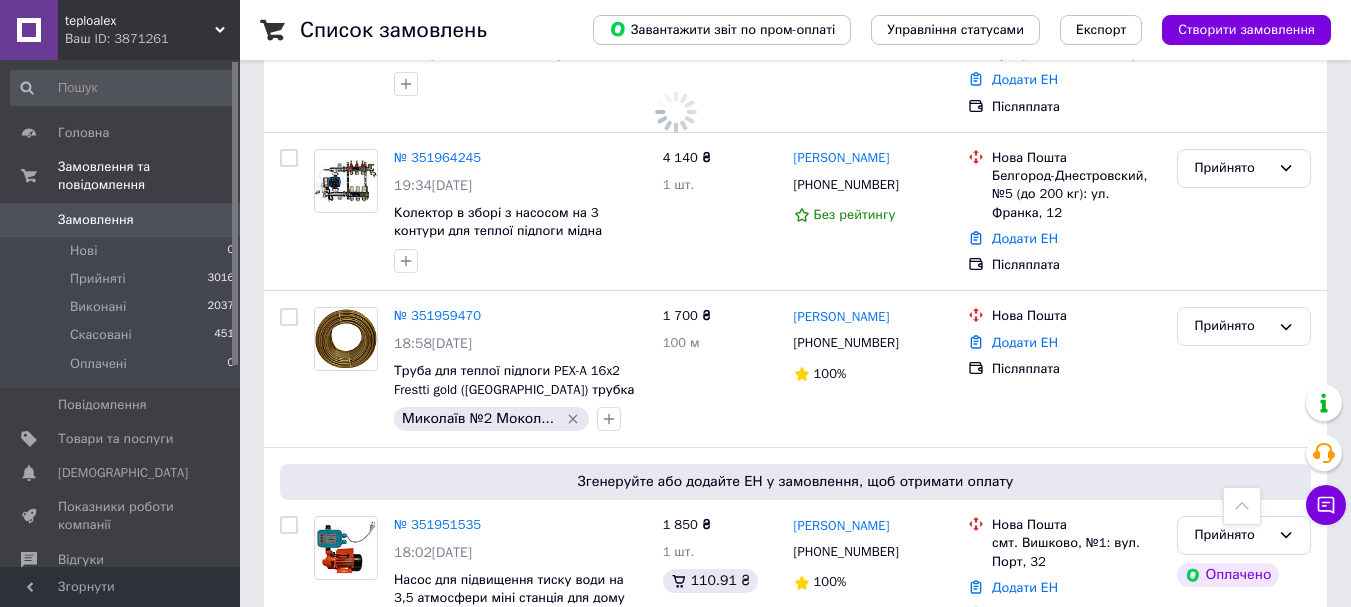 scroll, scrollTop: 800, scrollLeft: 0, axis: vertical 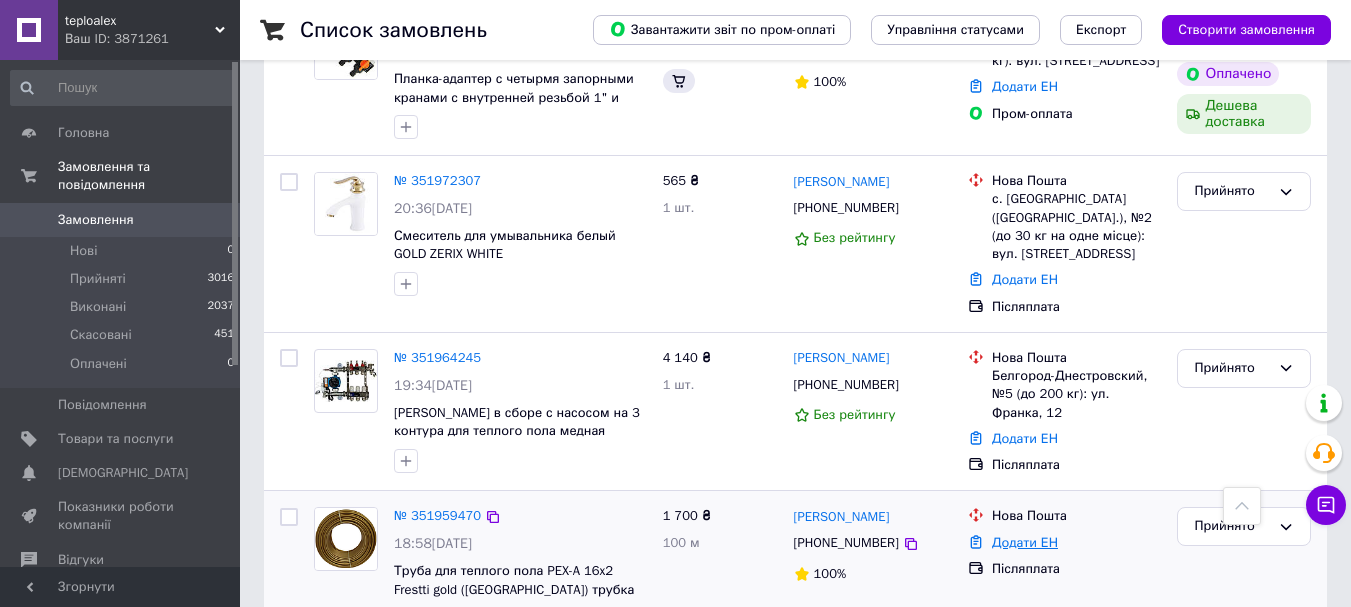 click on "Додати ЕН" at bounding box center [1025, 542] 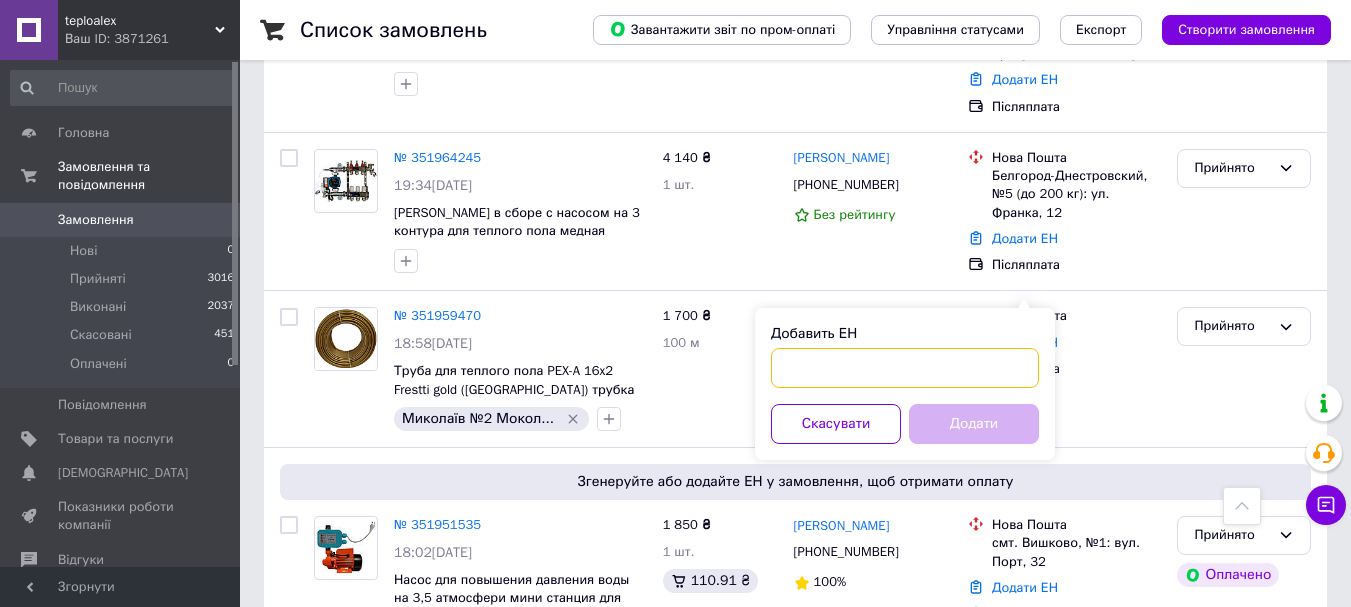click on "Добавить ЕН" at bounding box center [905, 368] 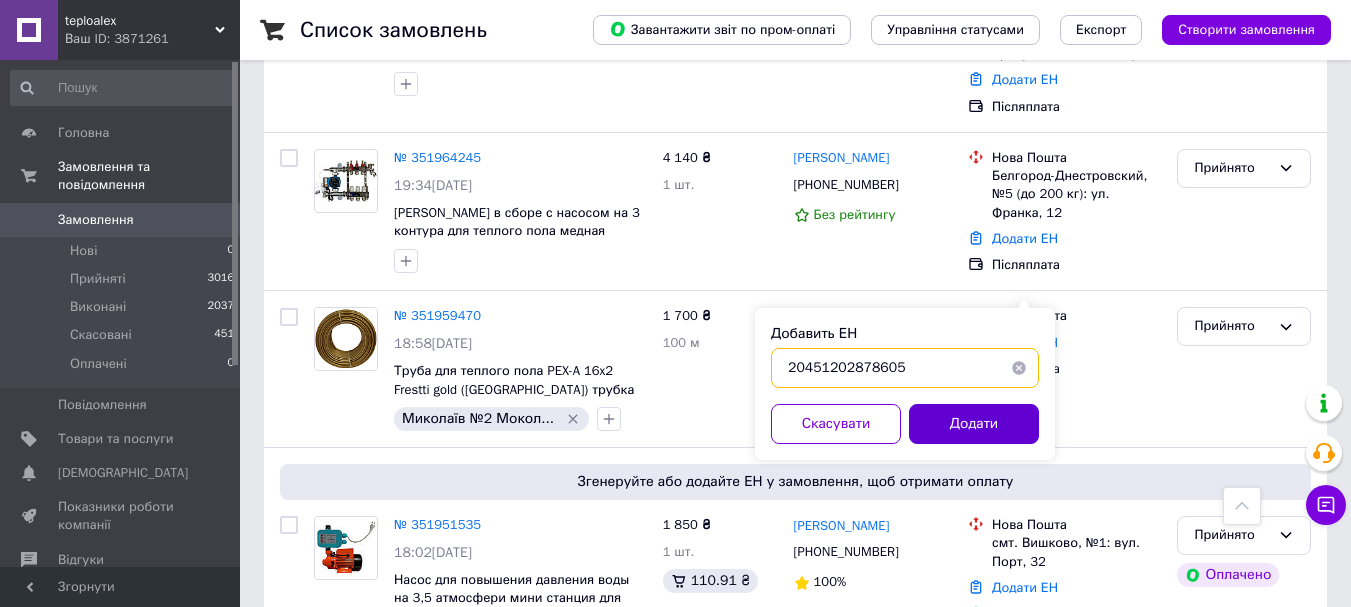 type on "20451202878605" 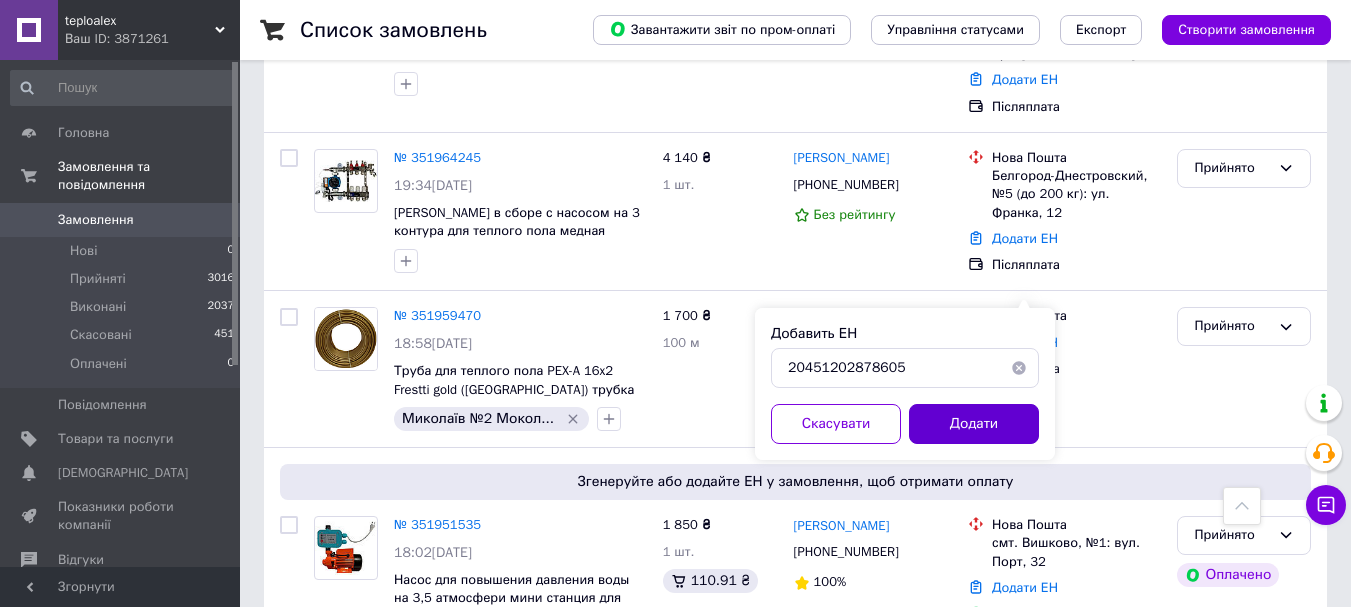 click on "Додати" at bounding box center (974, 424) 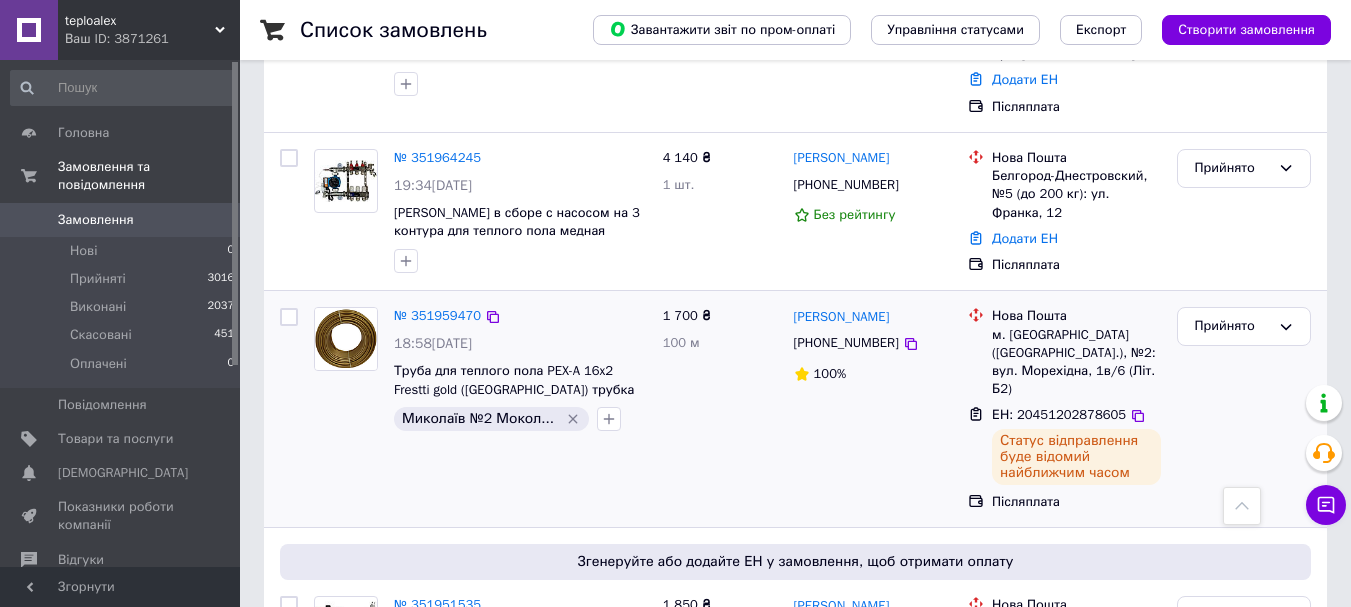 click on "Прийнято" at bounding box center [1244, 409] 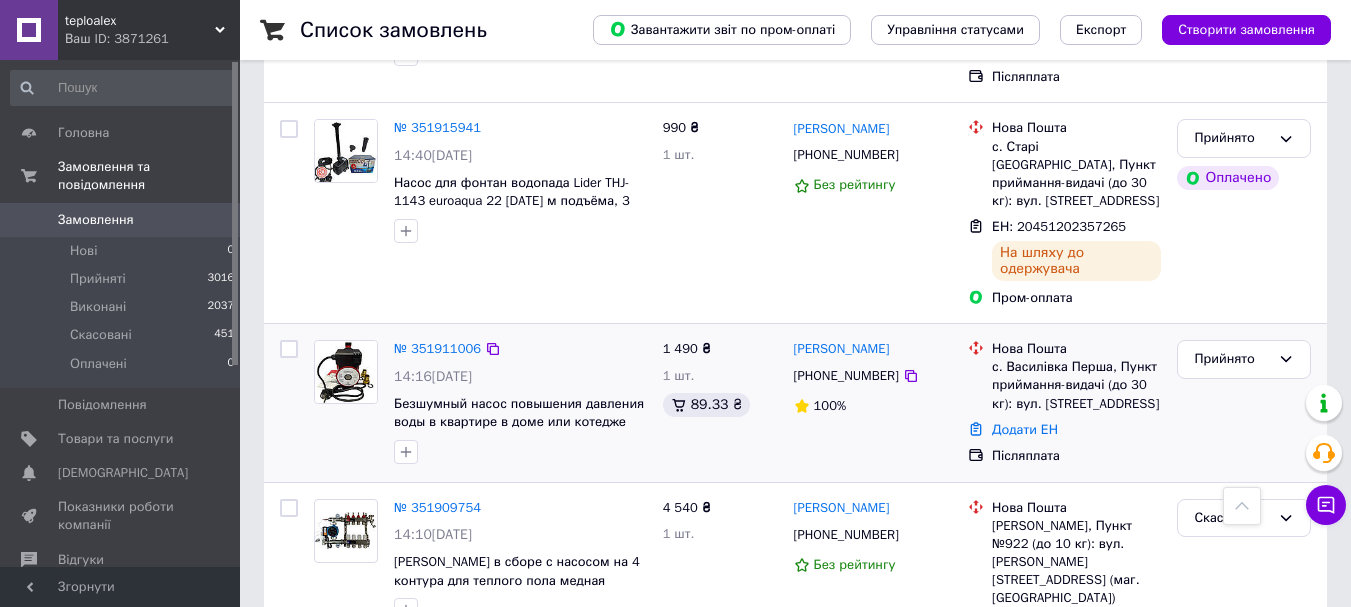 scroll, scrollTop: 2000, scrollLeft: 0, axis: vertical 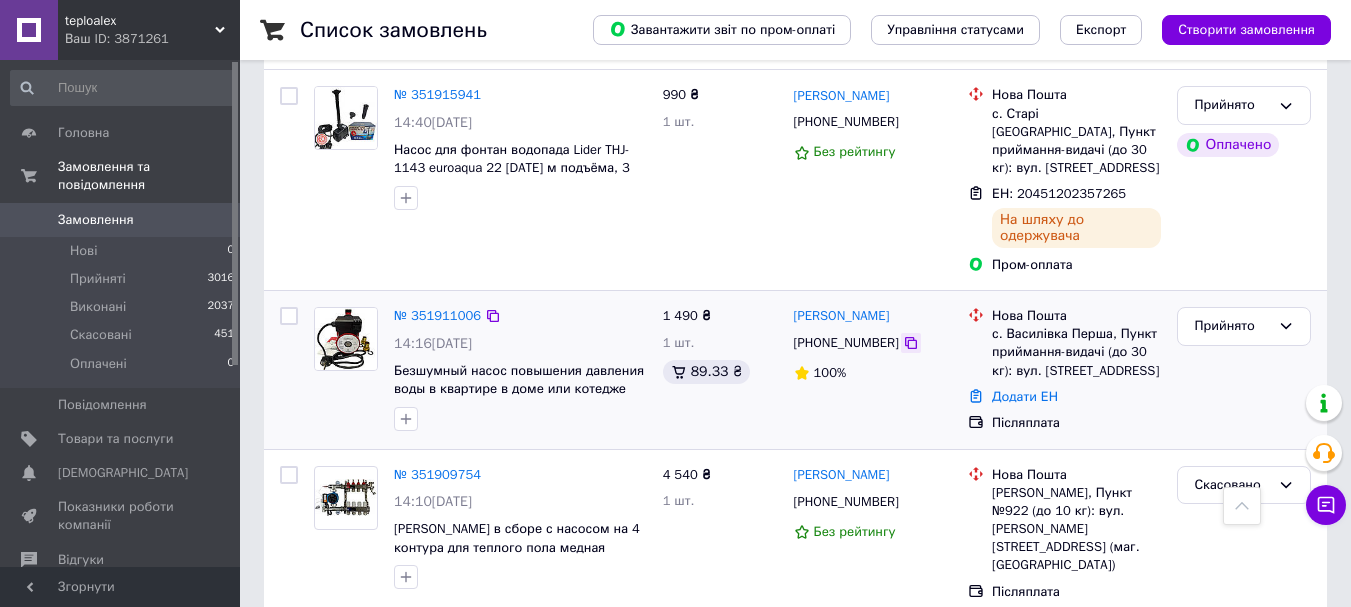 click 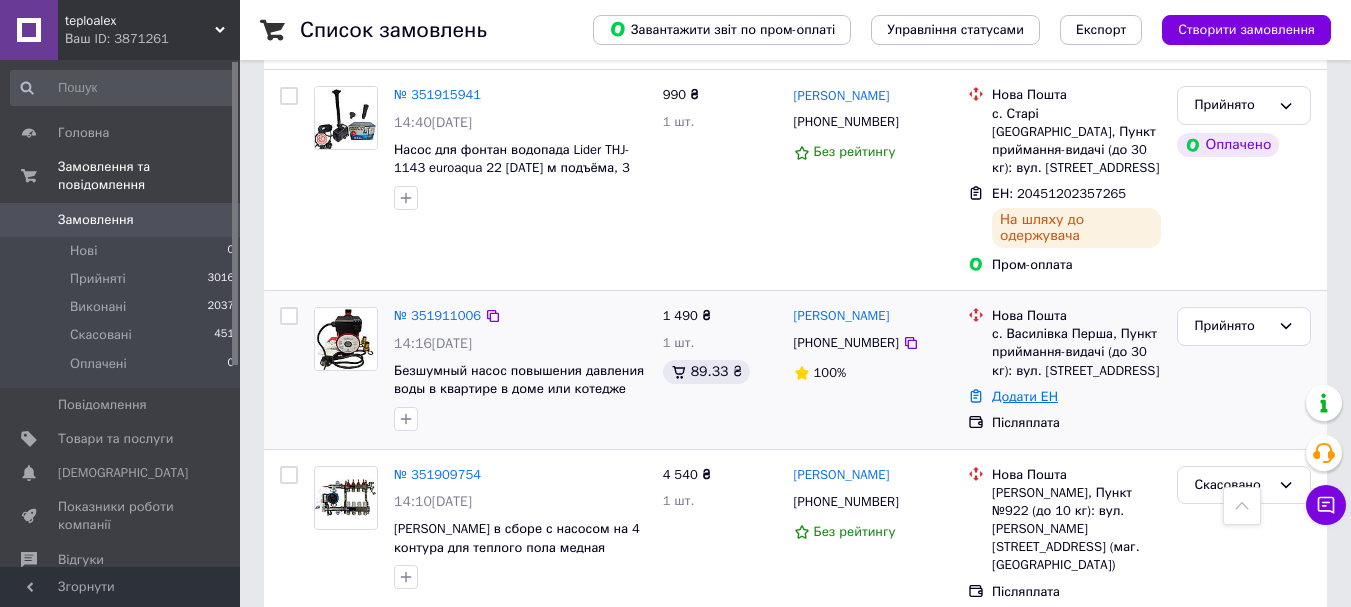 click on "Додати ЕН" at bounding box center (1025, 396) 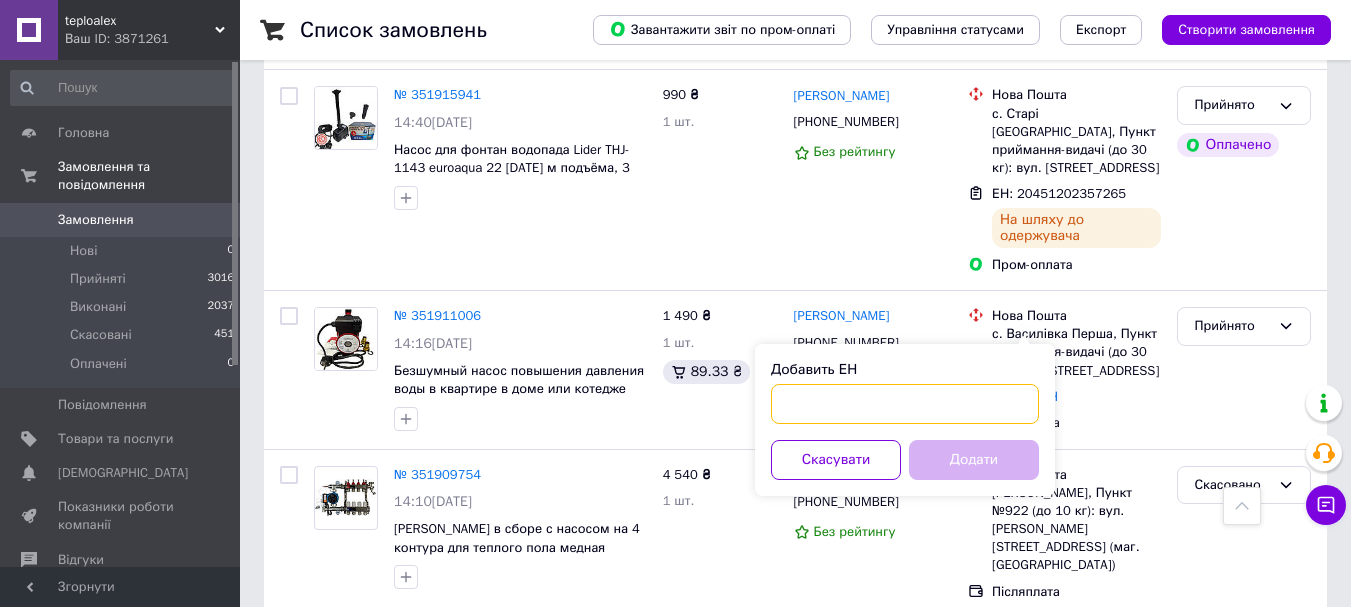click on "Добавить ЕН" at bounding box center [905, 404] 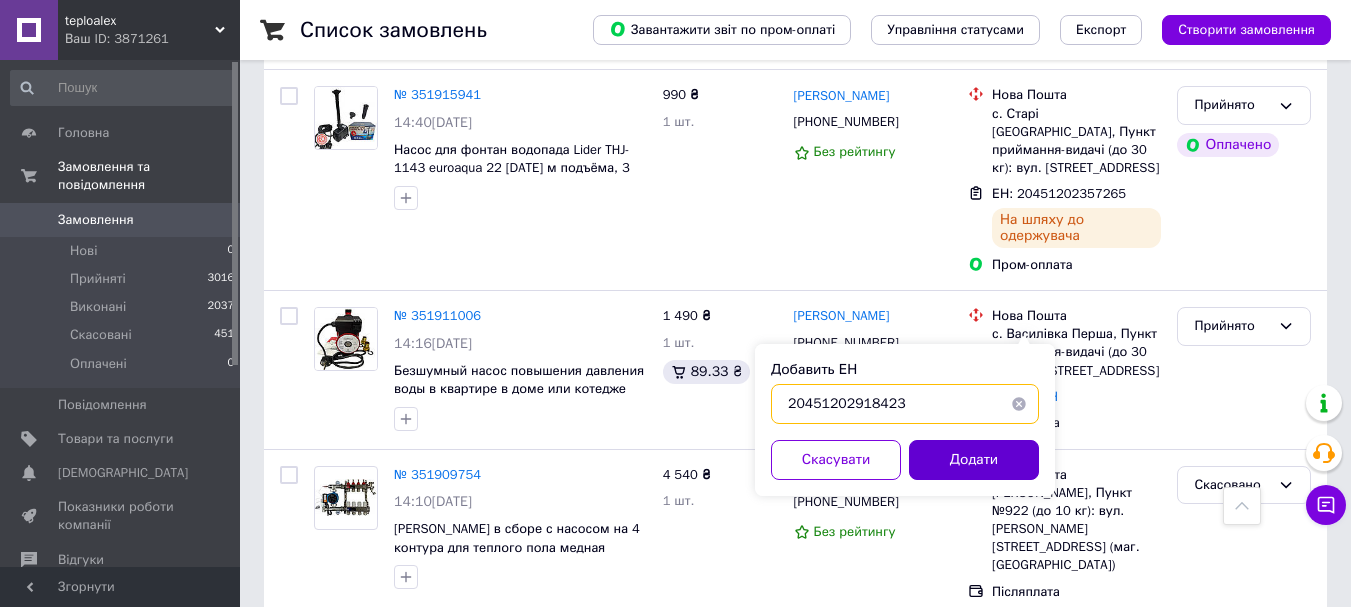 type on "20451202918423" 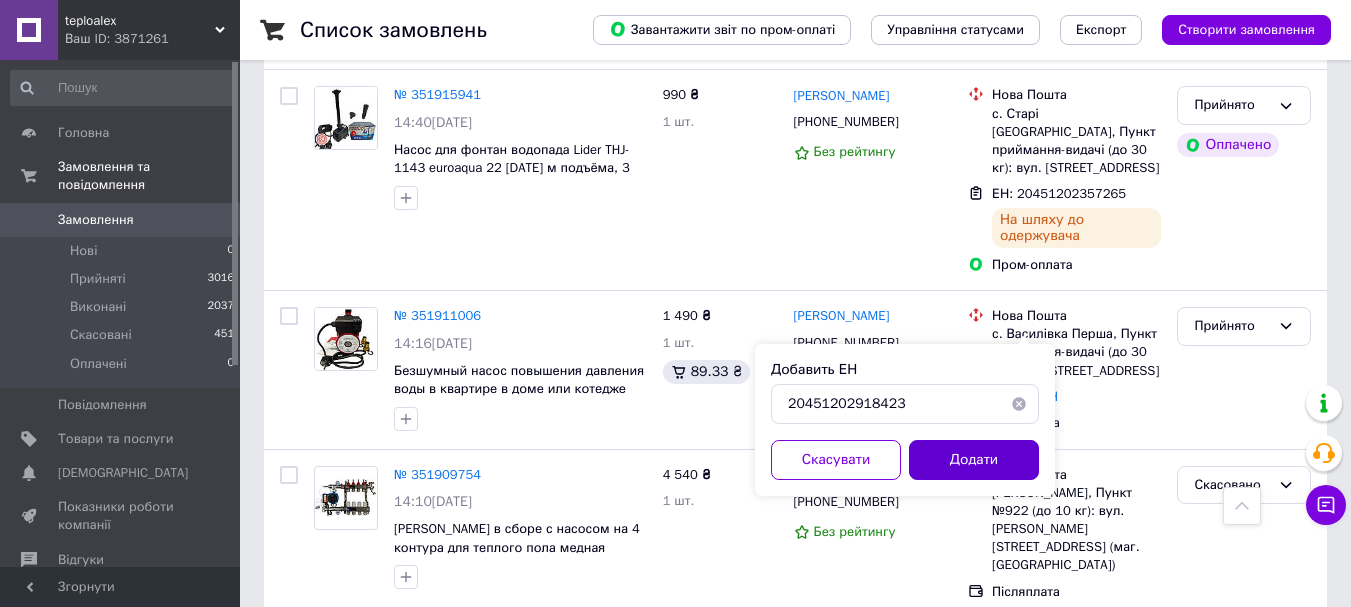 click on "Додати" at bounding box center (974, 460) 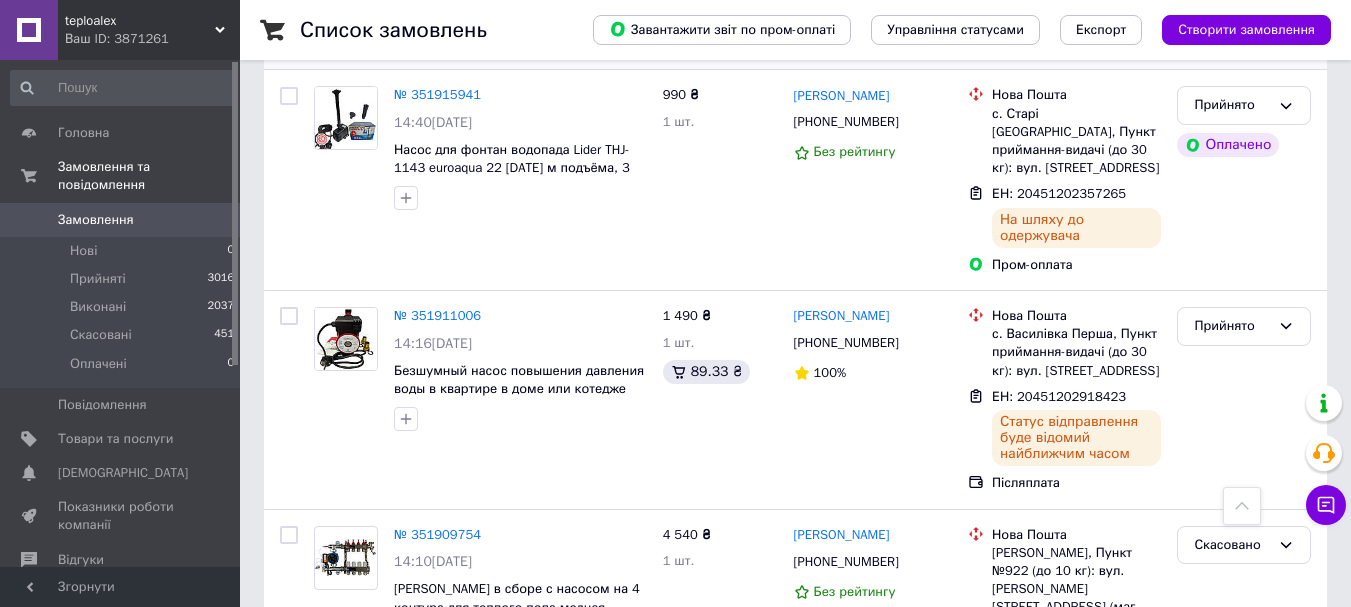 scroll, scrollTop: 1568, scrollLeft: 0, axis: vertical 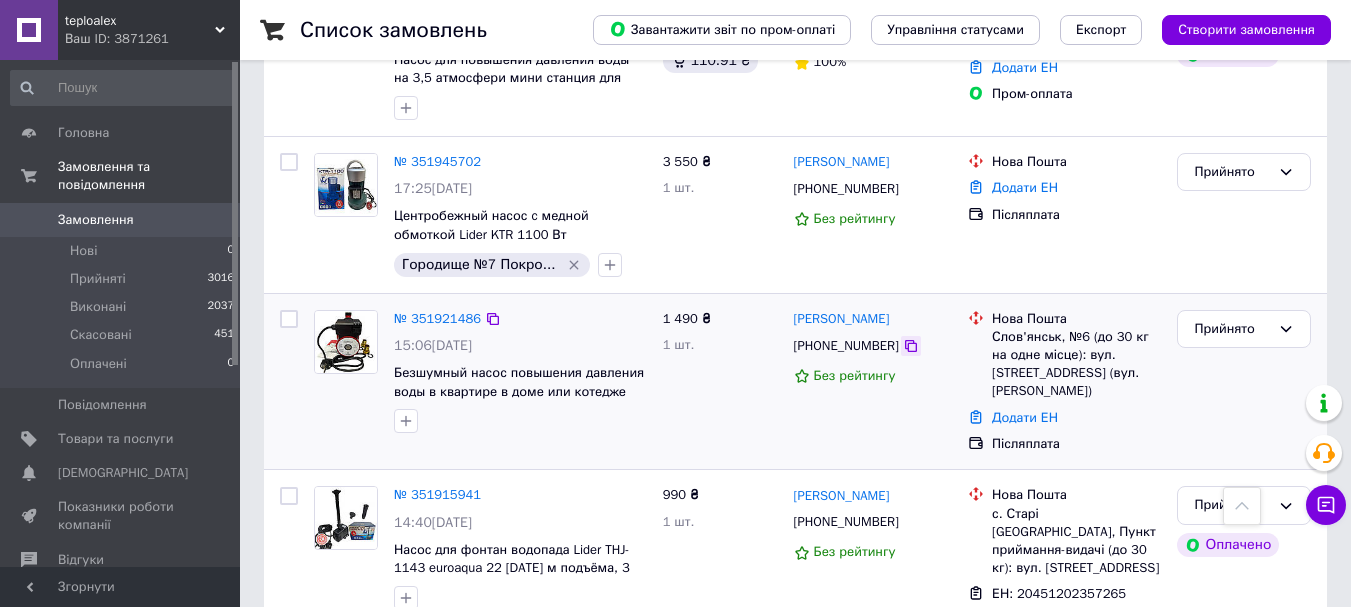 click 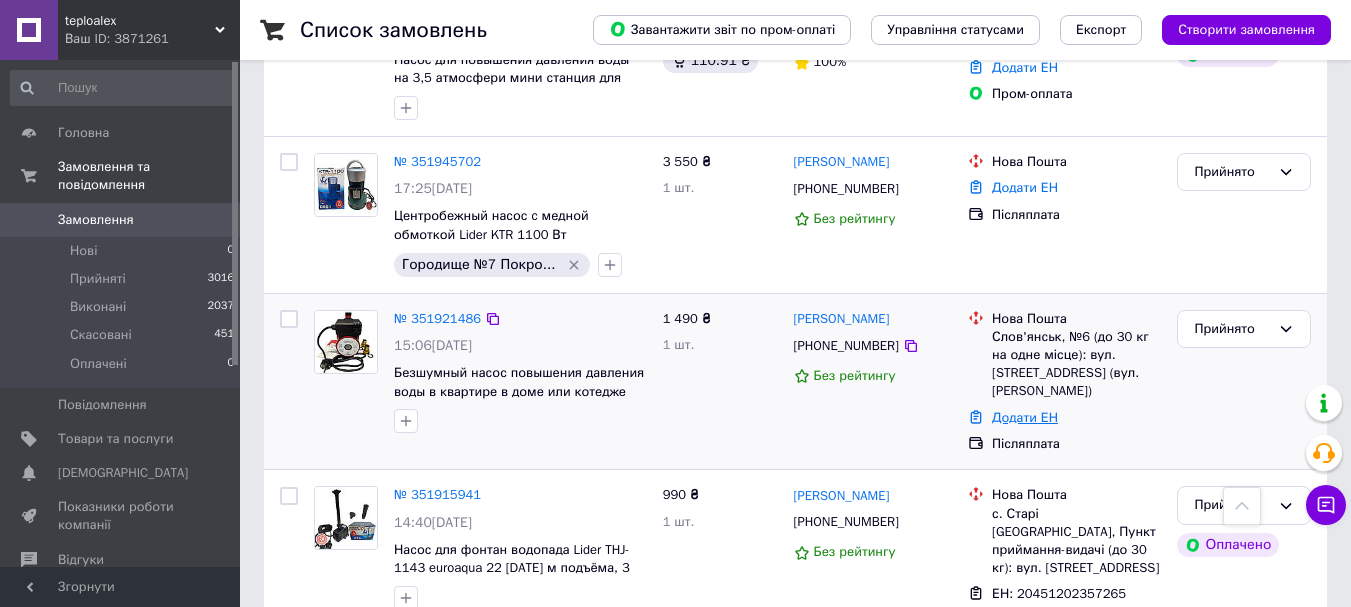 click on "Додати ЕН" at bounding box center [1025, 417] 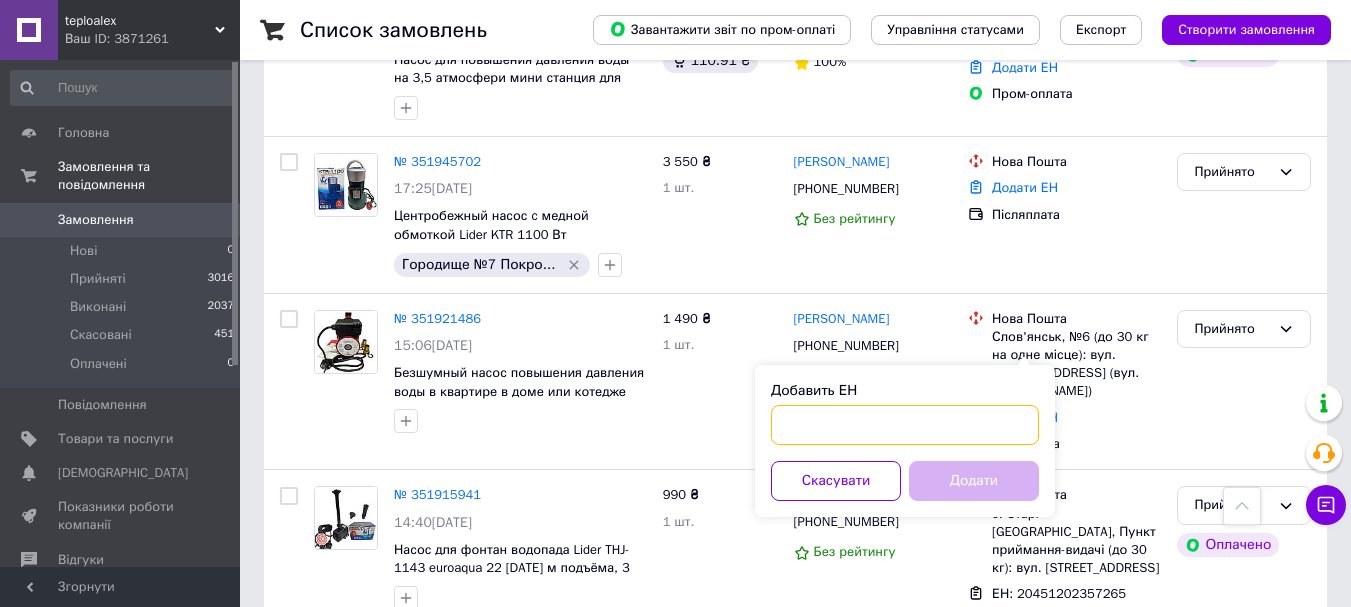 click on "Добавить ЕН" at bounding box center [905, 425] 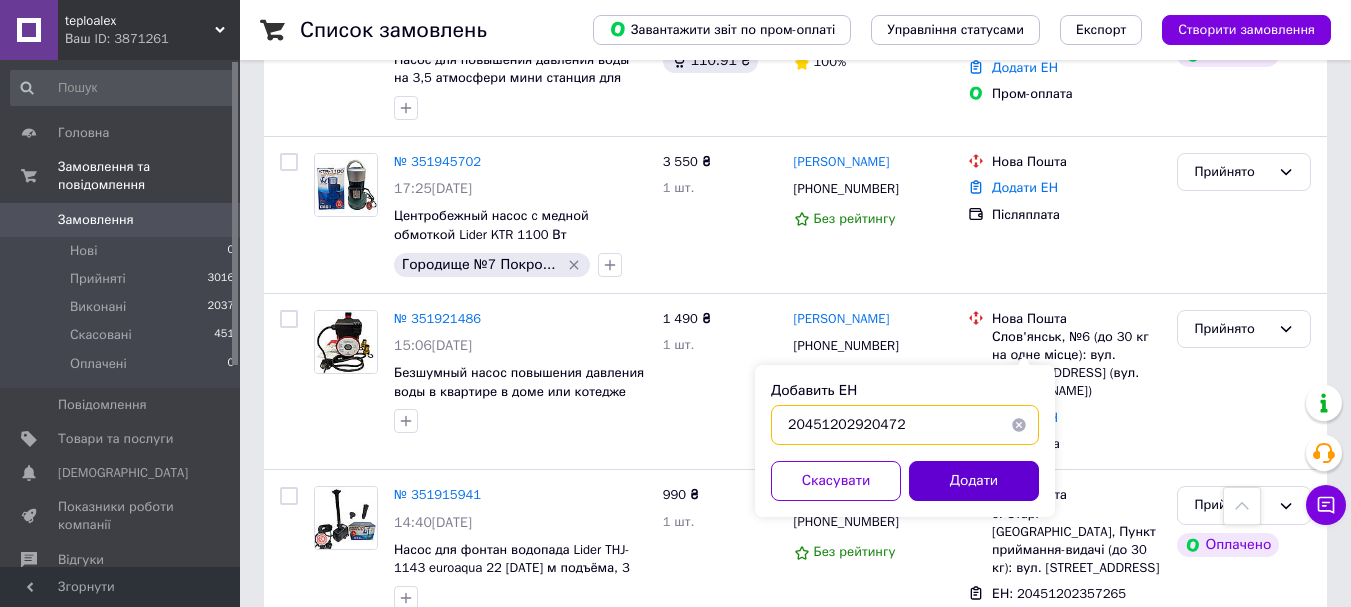 type on "20451202920472" 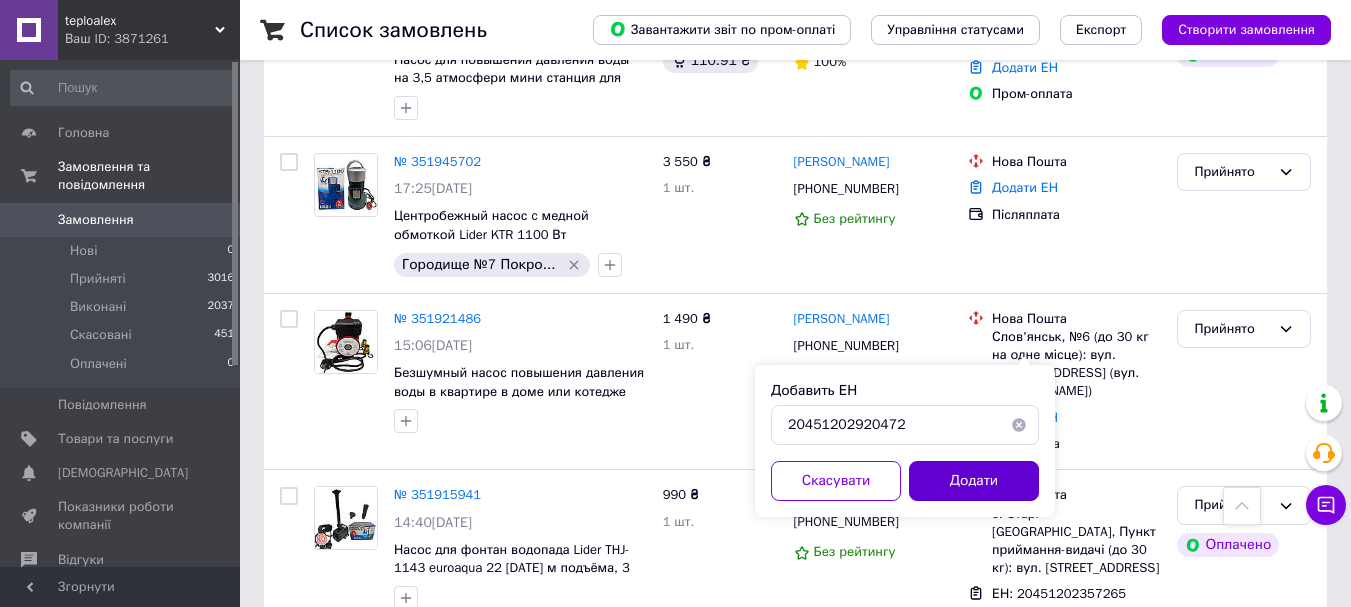 click on "Додати" at bounding box center [974, 481] 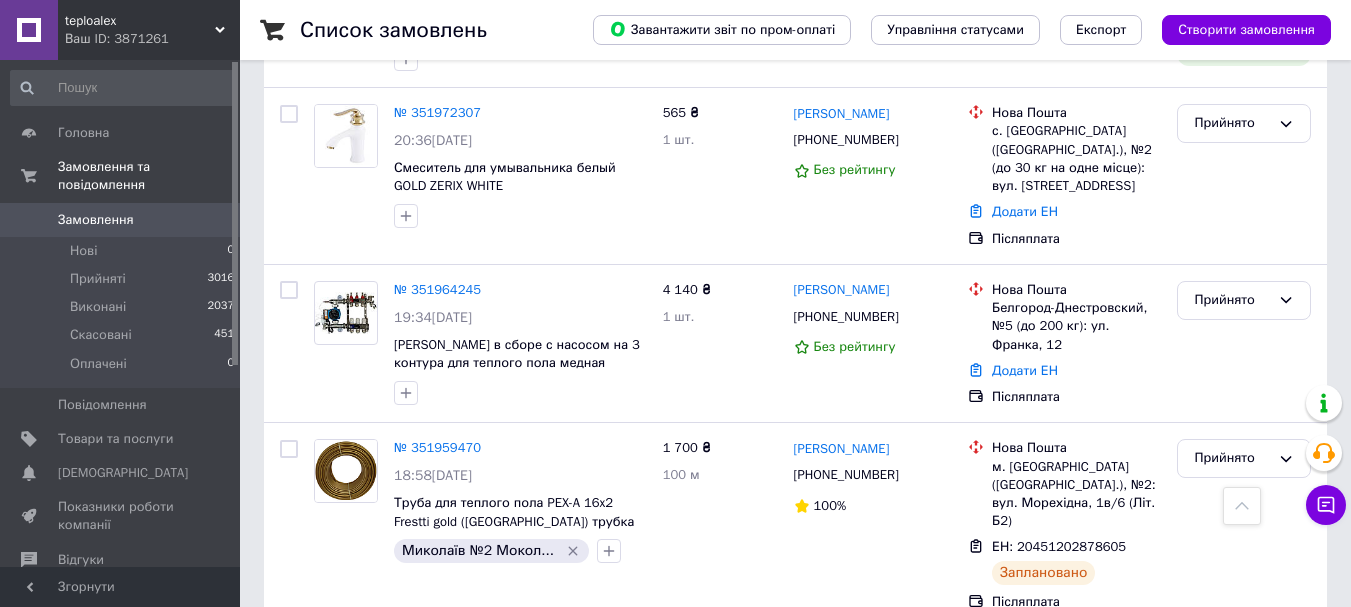 scroll, scrollTop: 568, scrollLeft: 0, axis: vertical 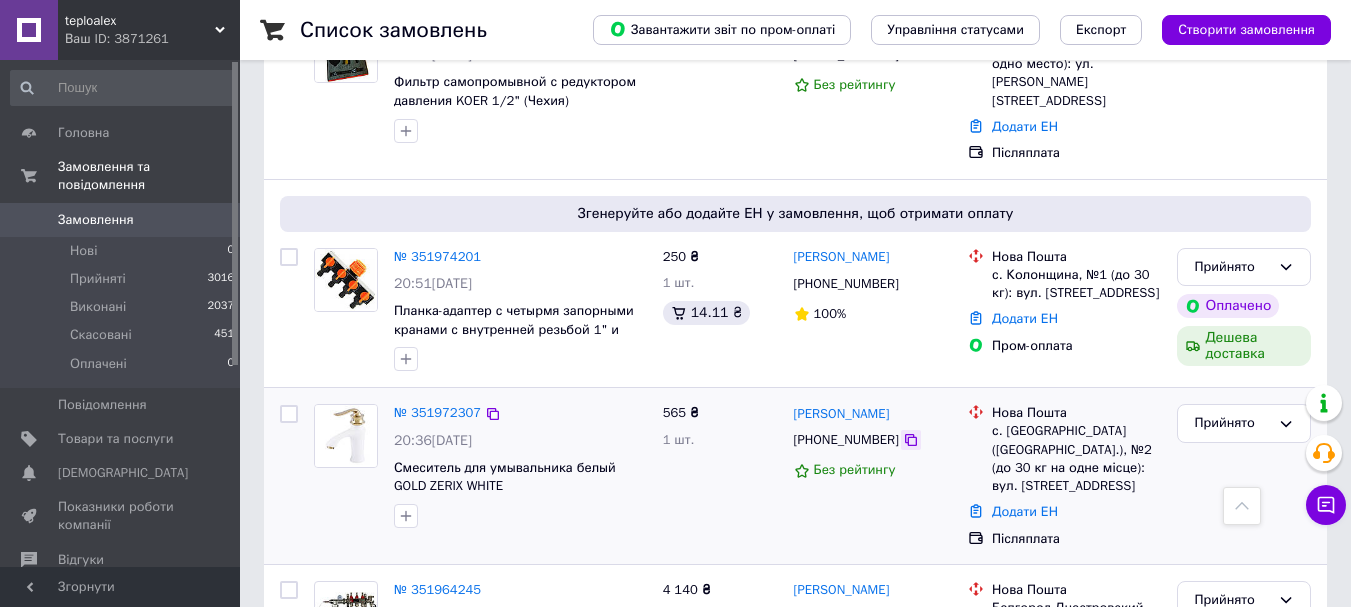 click 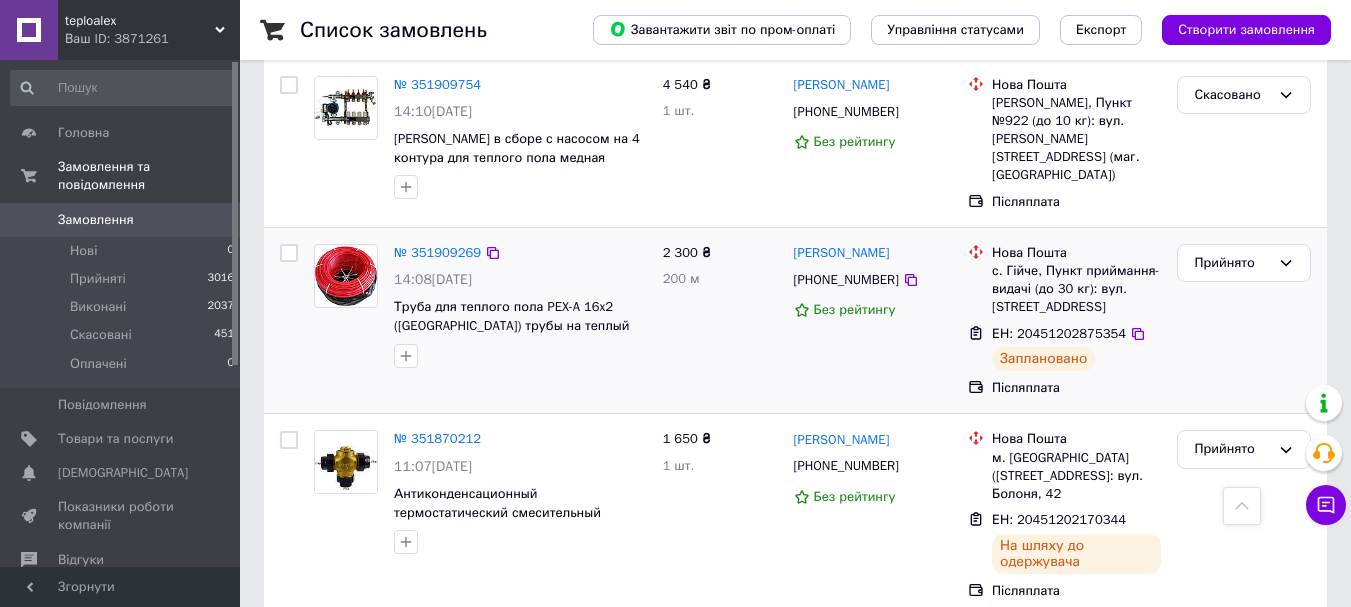 scroll, scrollTop: 2268, scrollLeft: 0, axis: vertical 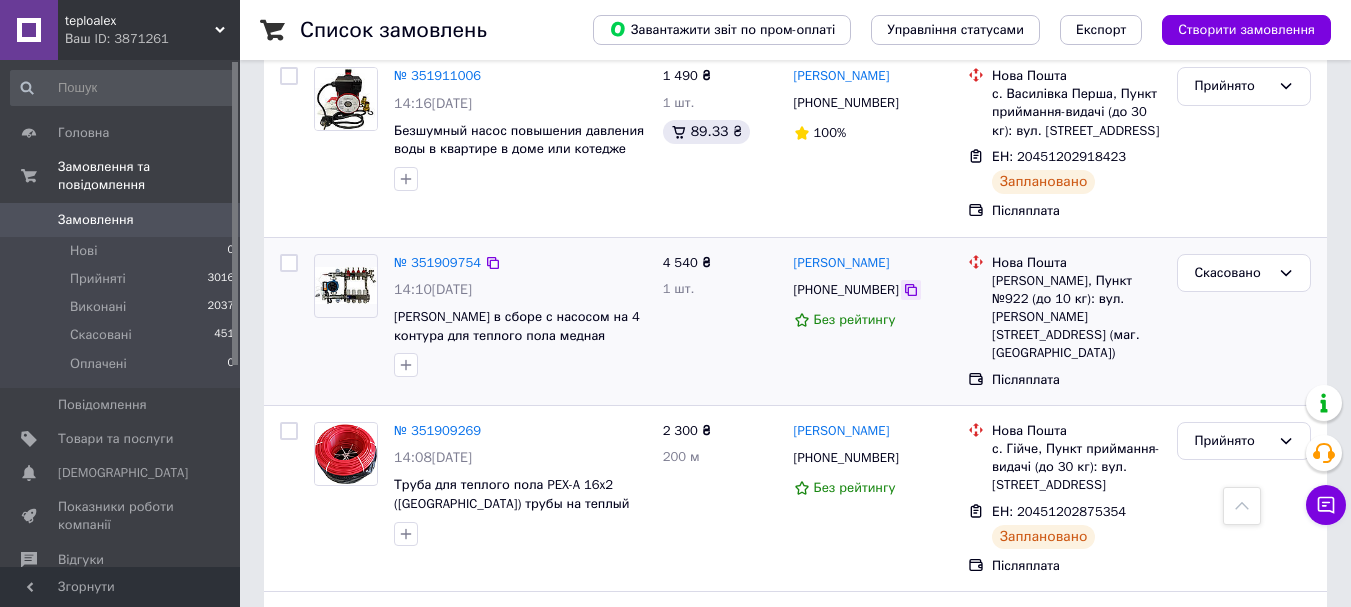 click 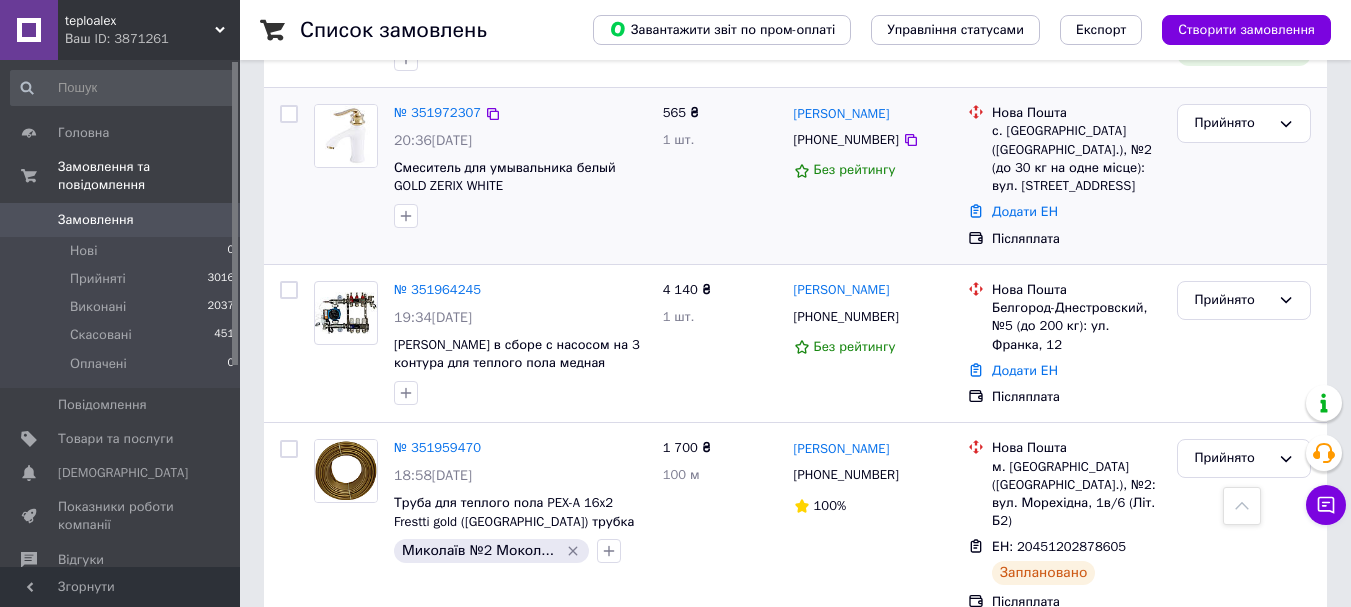 scroll, scrollTop: 668, scrollLeft: 0, axis: vertical 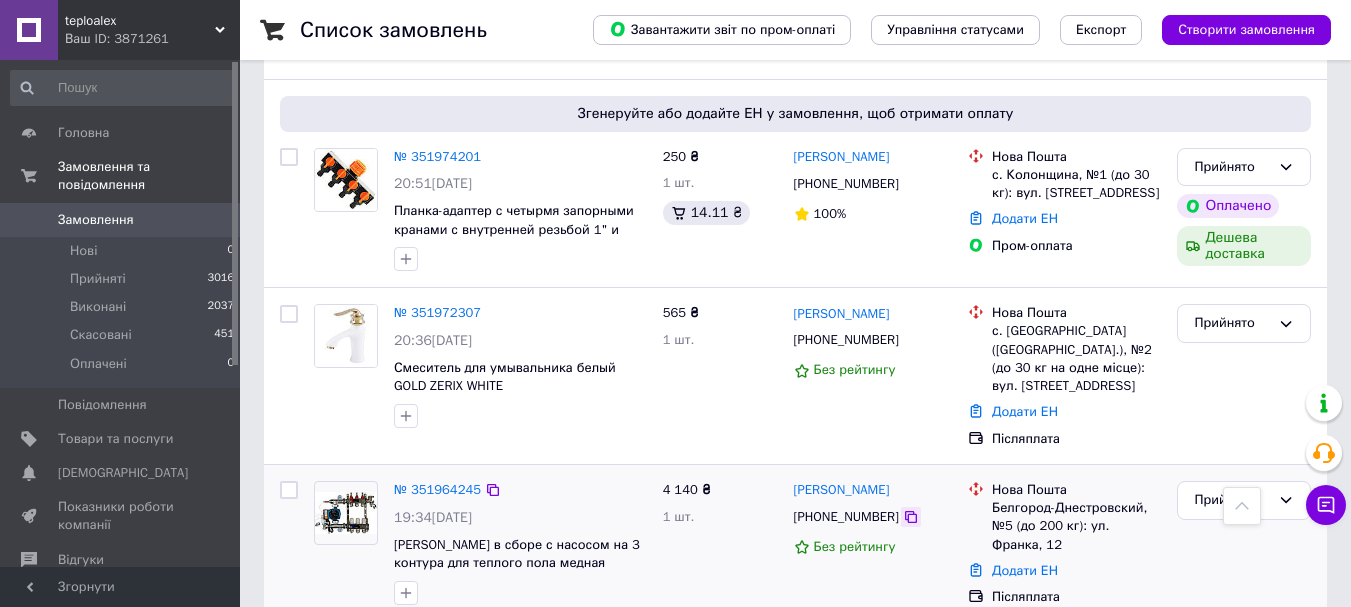 click 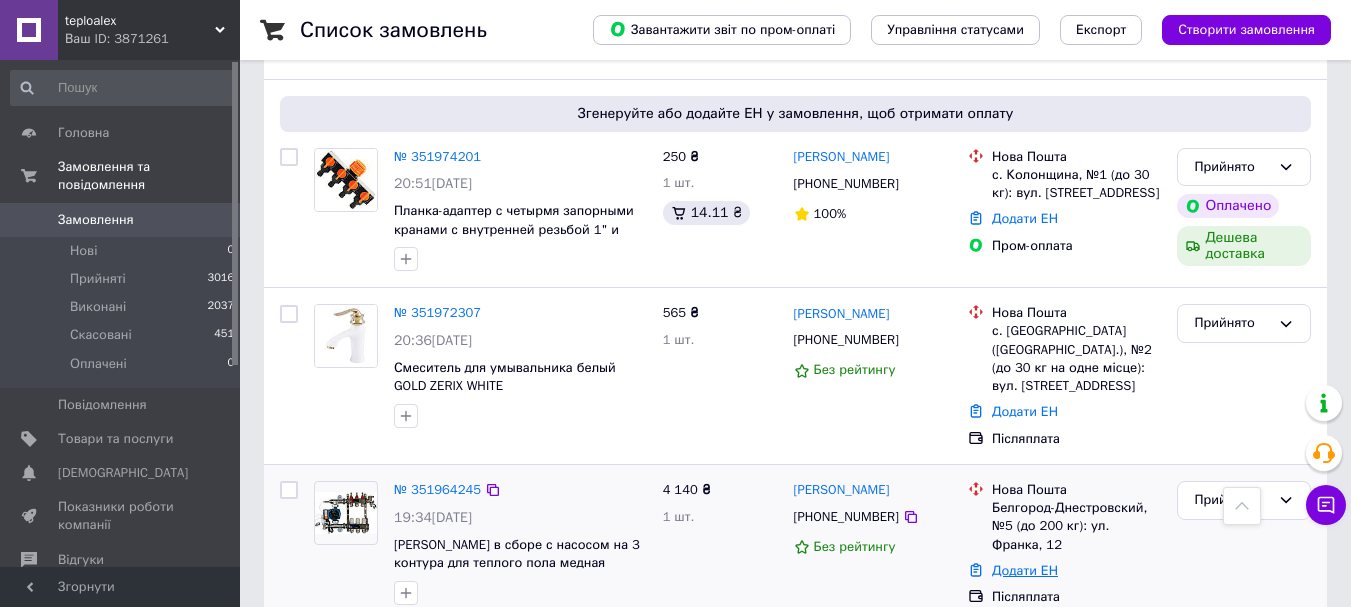 click on "Додати ЕН" at bounding box center (1025, 570) 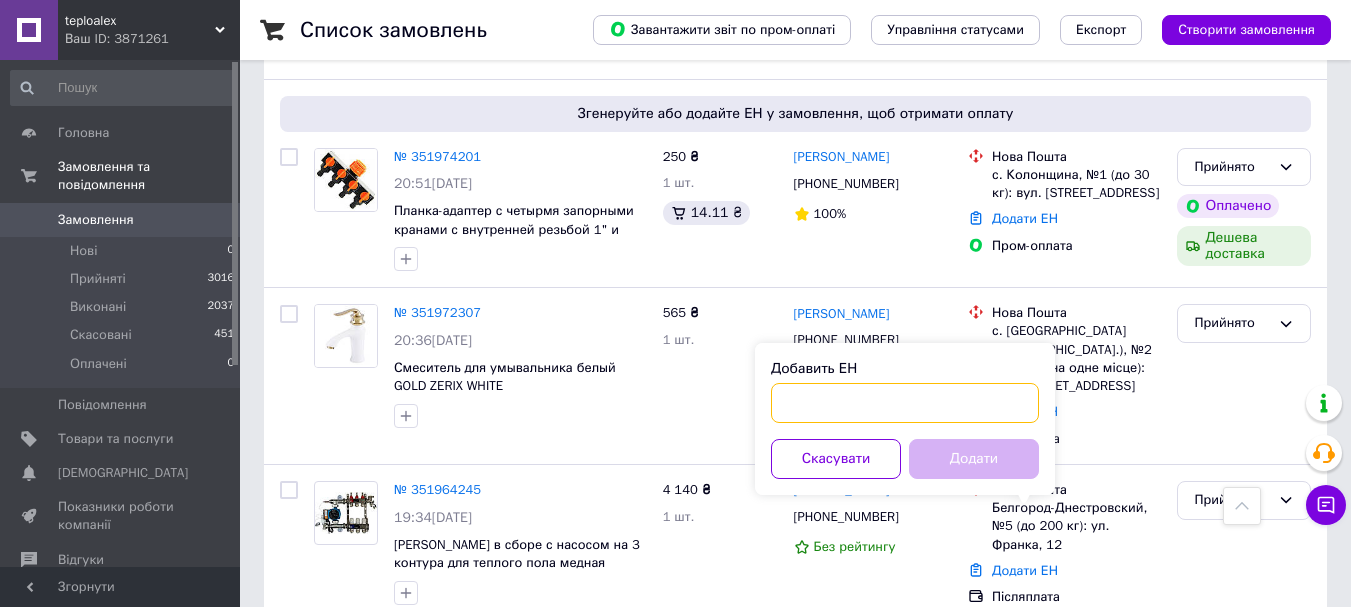 click on "Добавить ЕН" at bounding box center [905, 403] 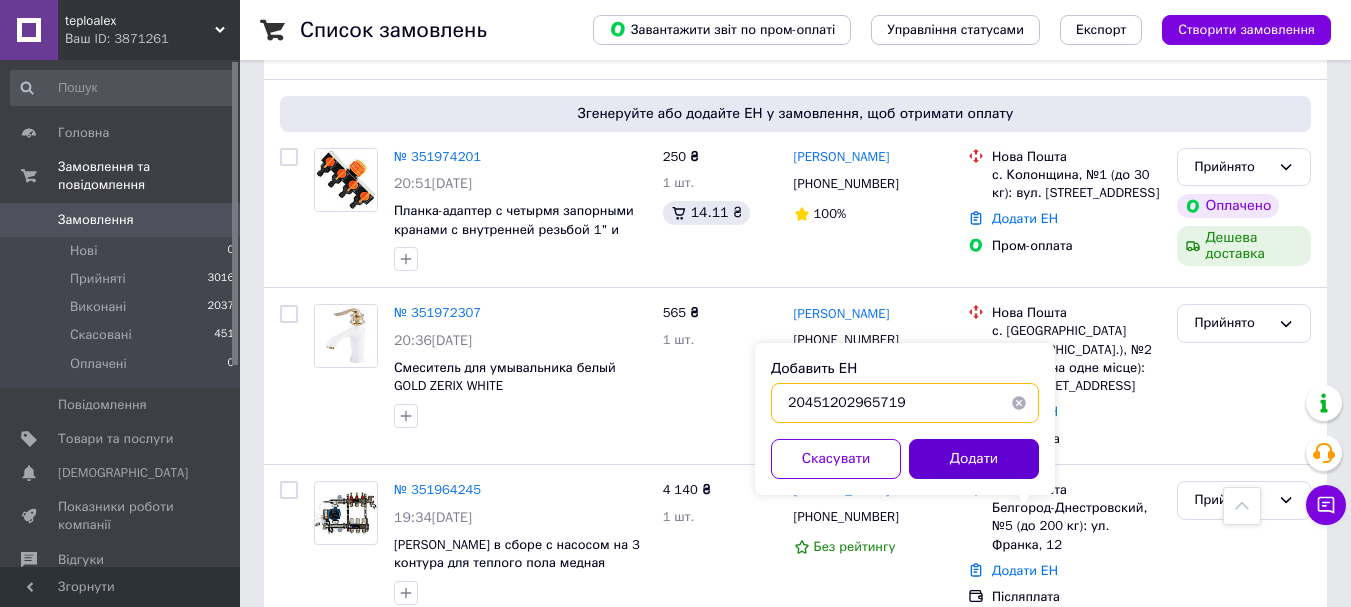 type on "20451202965719" 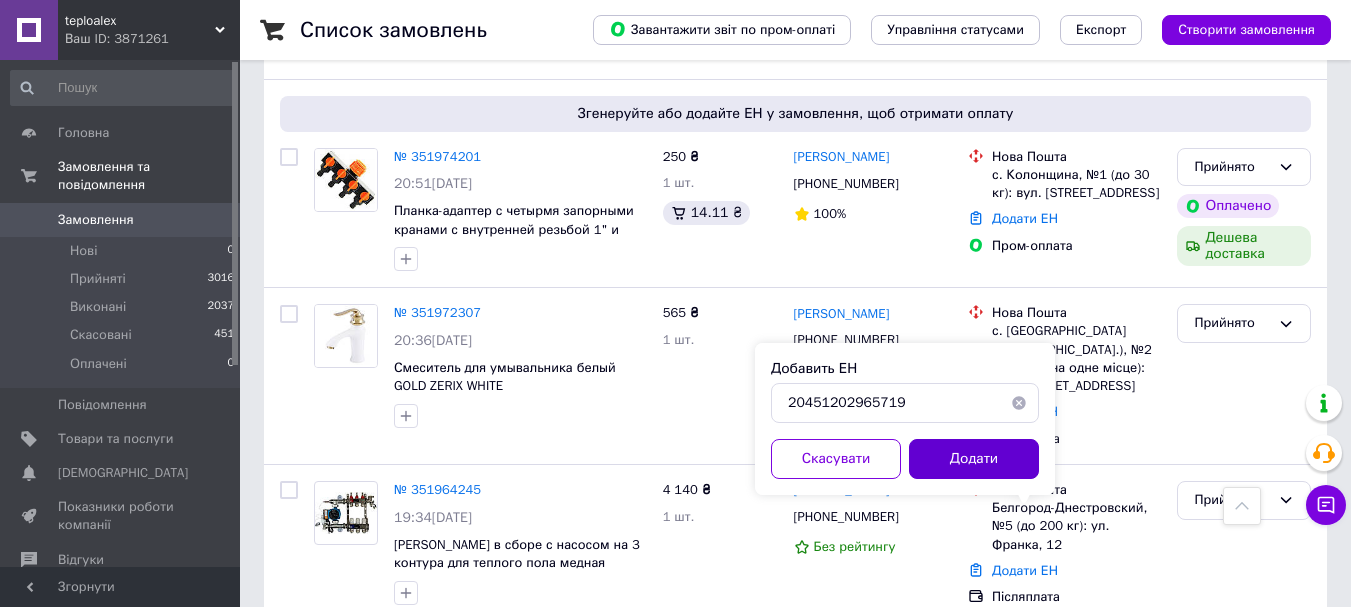 click on "Додати" at bounding box center (974, 459) 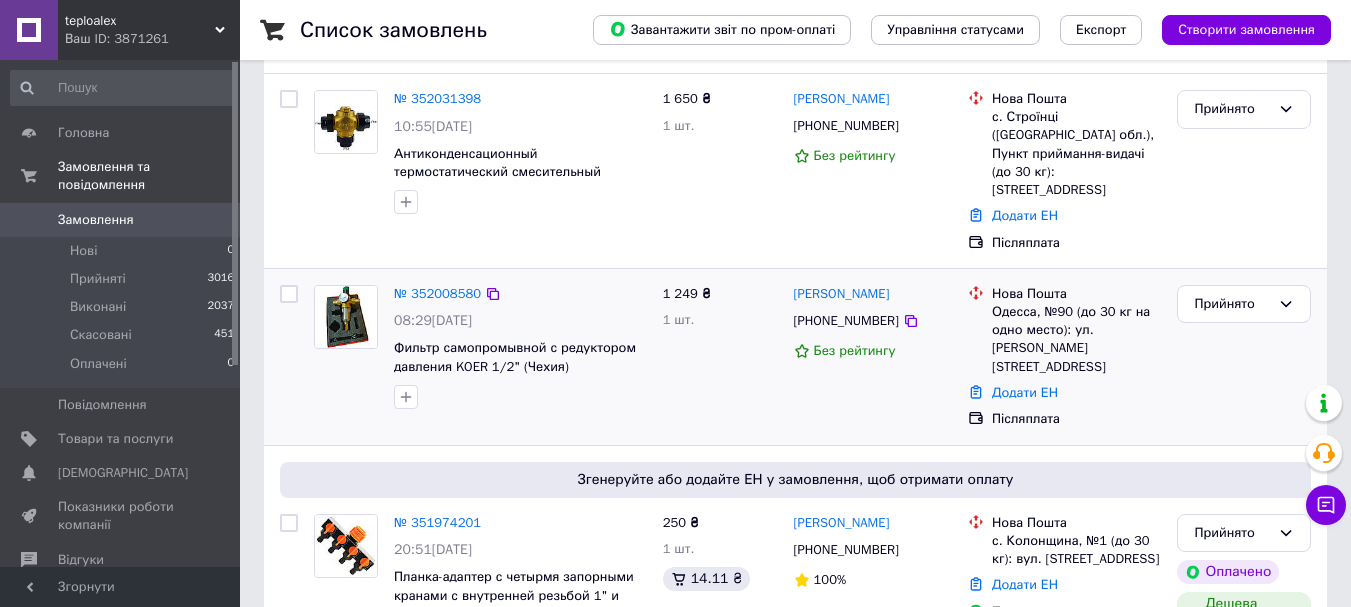 scroll, scrollTop: 268, scrollLeft: 0, axis: vertical 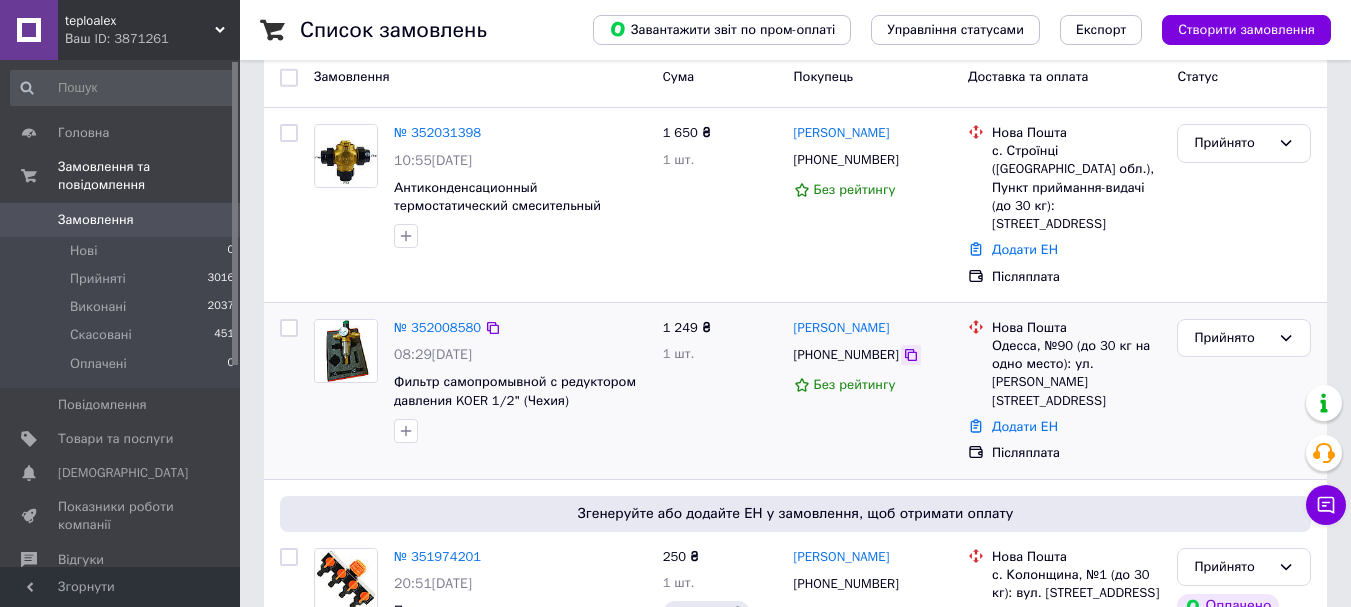 click 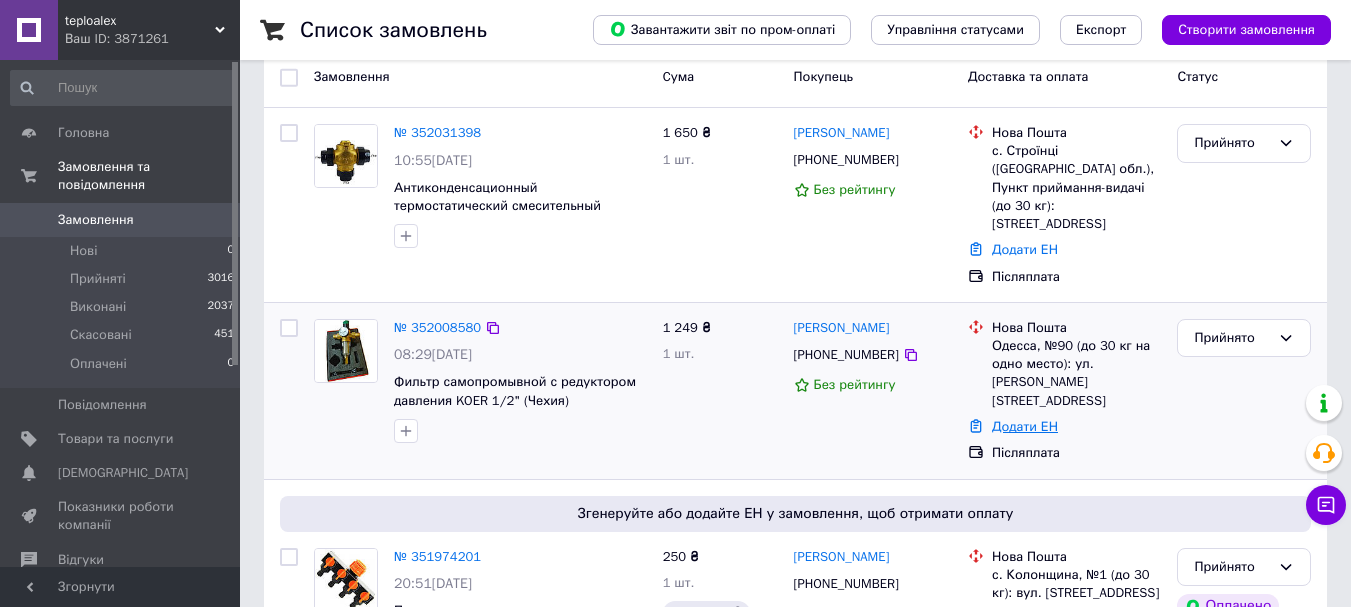 click on "Додати ЕН" at bounding box center [1025, 426] 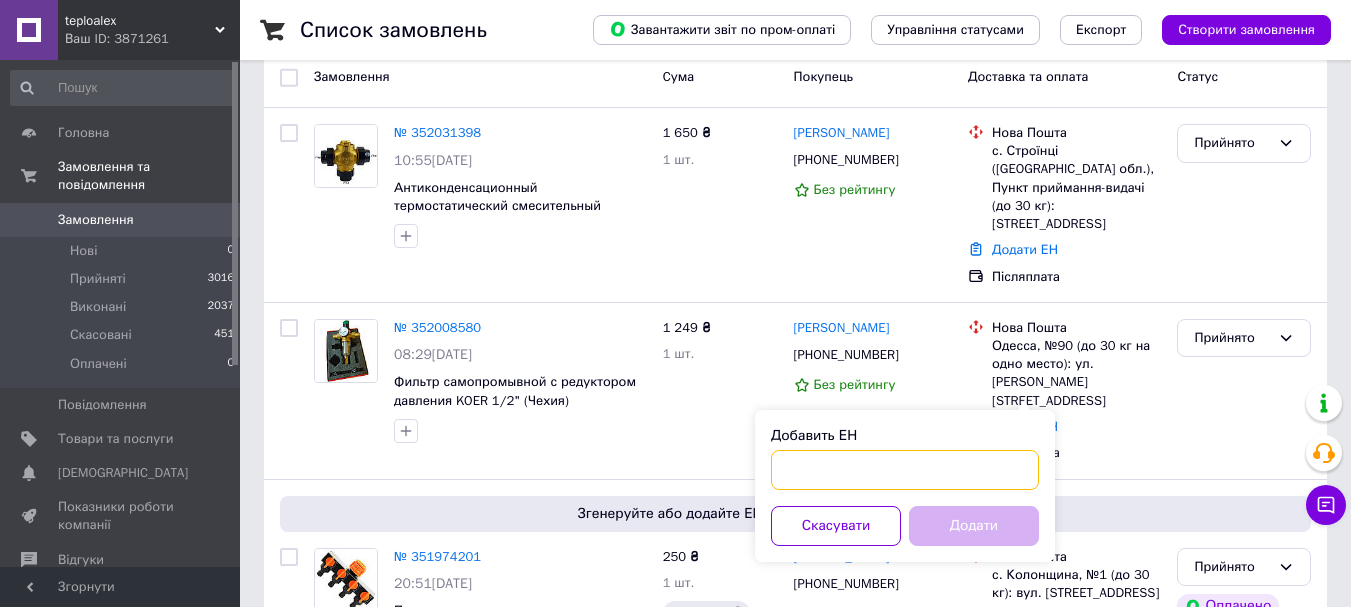 click on "Добавить ЕН" at bounding box center [905, 470] 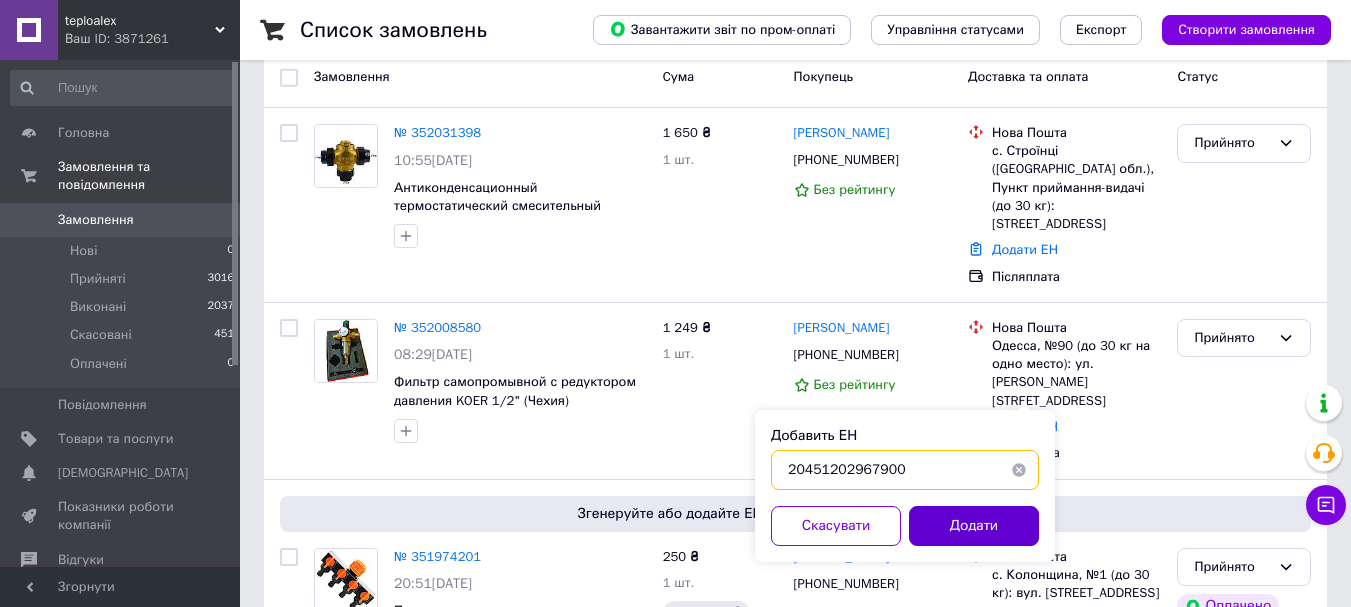 type on "20451202967900" 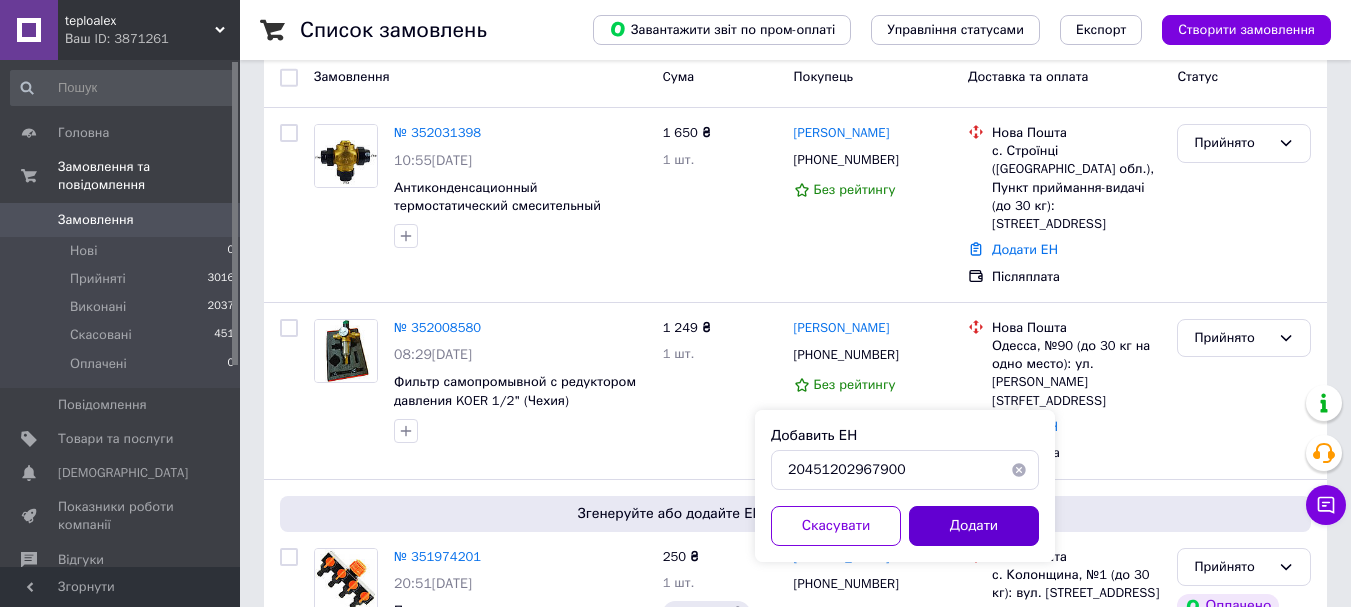 click on "Додати" at bounding box center (974, 526) 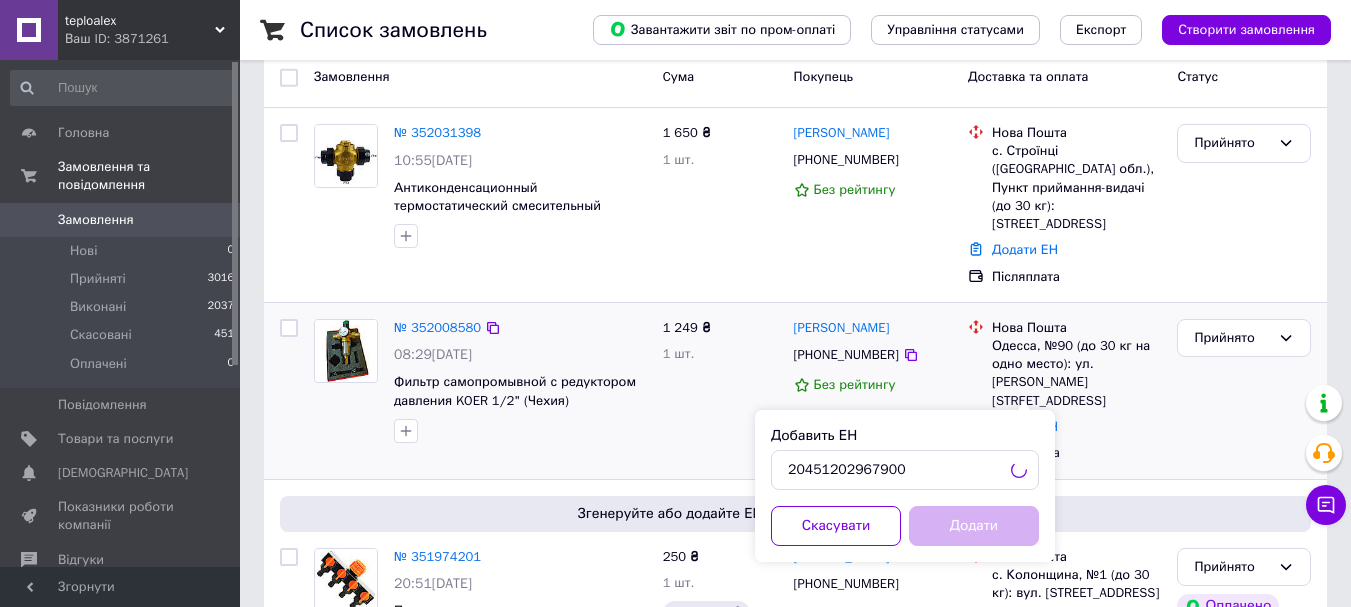 scroll, scrollTop: 168, scrollLeft: 0, axis: vertical 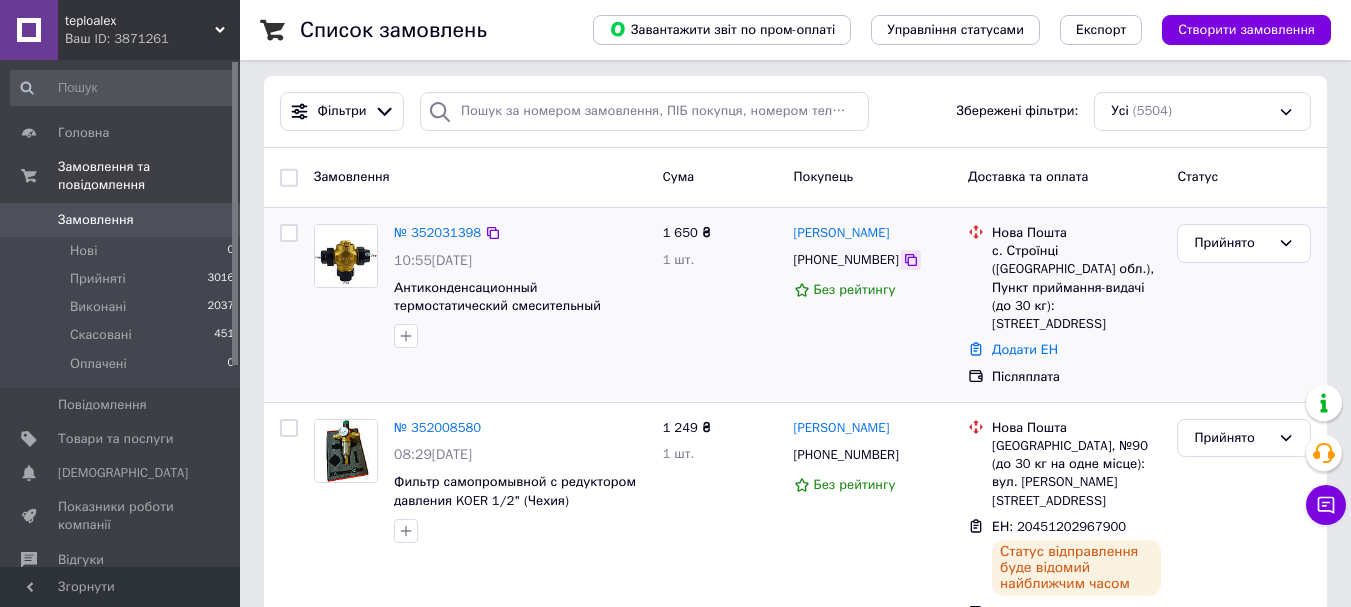 click 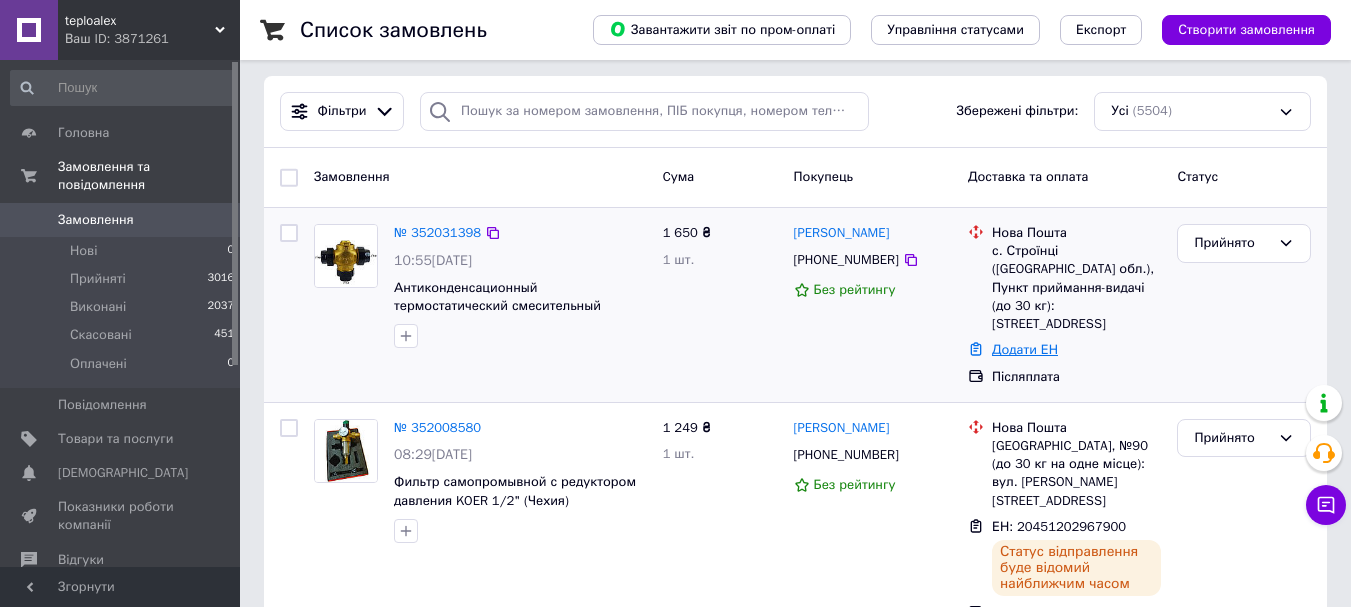 click on "Додати ЕН" at bounding box center (1025, 349) 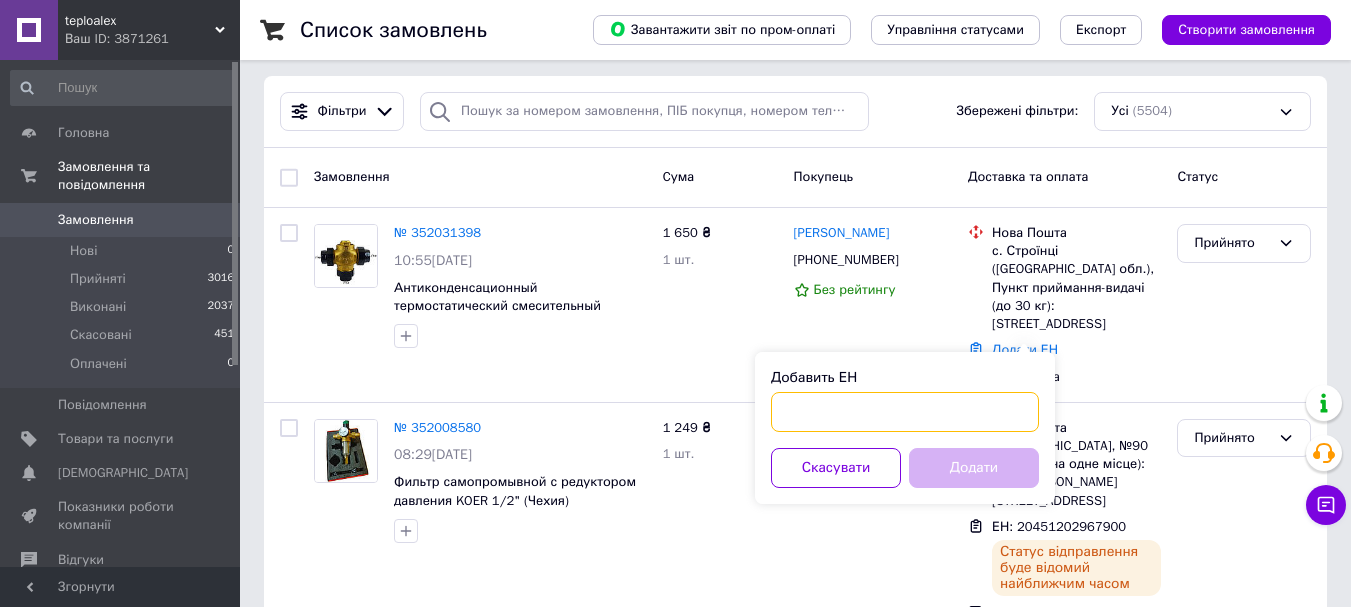 click on "Добавить ЕН" at bounding box center [905, 412] 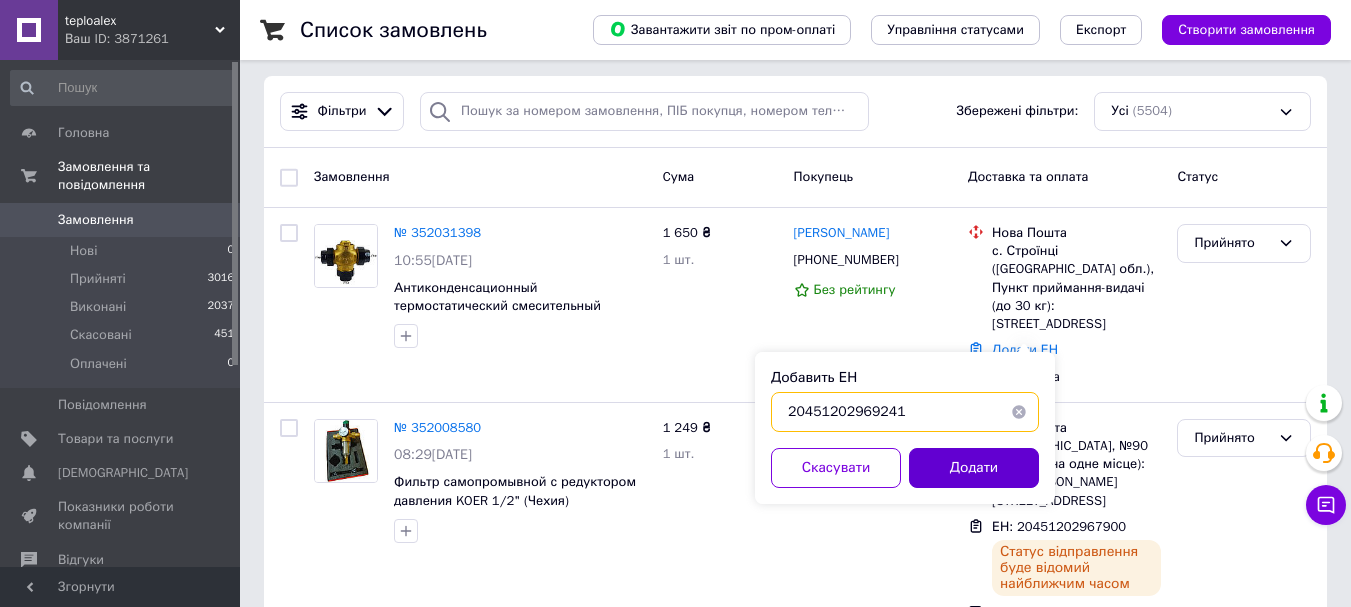 type on "20451202969241" 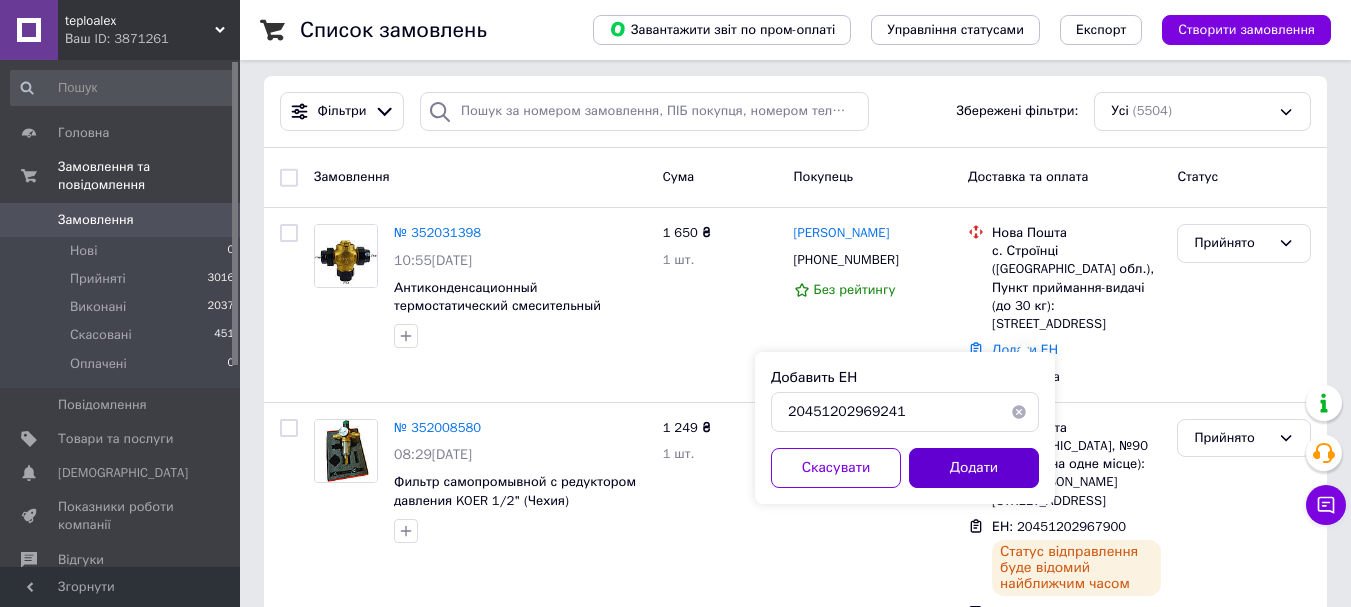 click on "Додати" at bounding box center [974, 468] 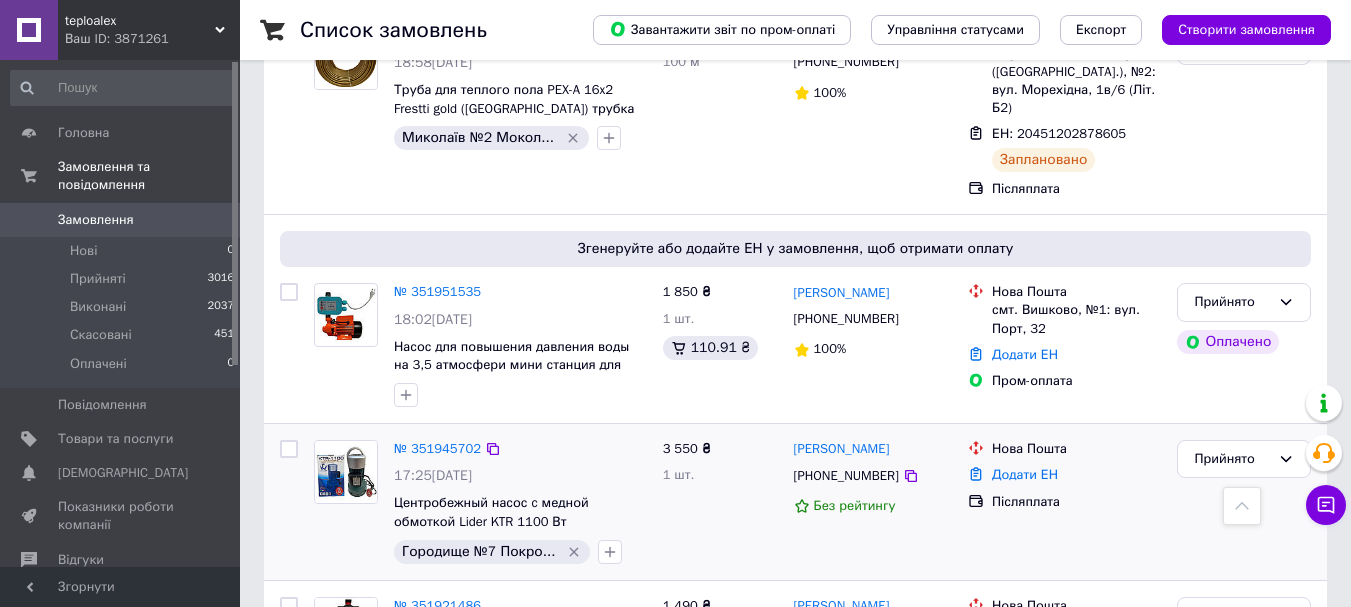 scroll, scrollTop: 1400, scrollLeft: 0, axis: vertical 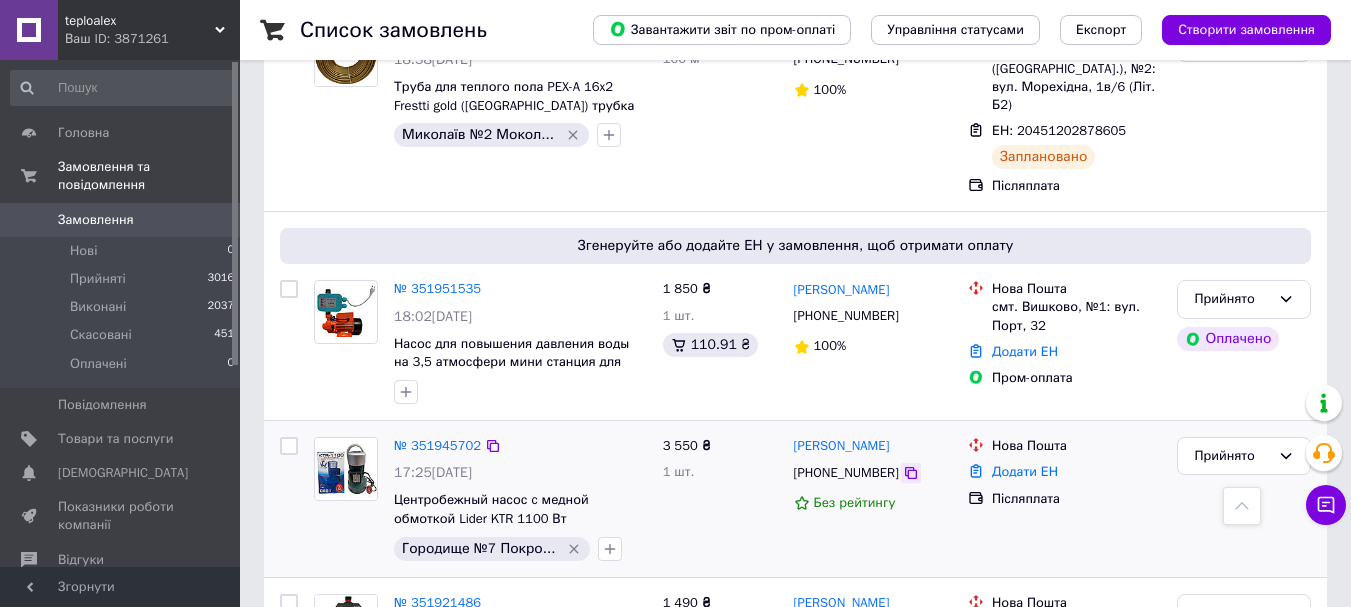 click 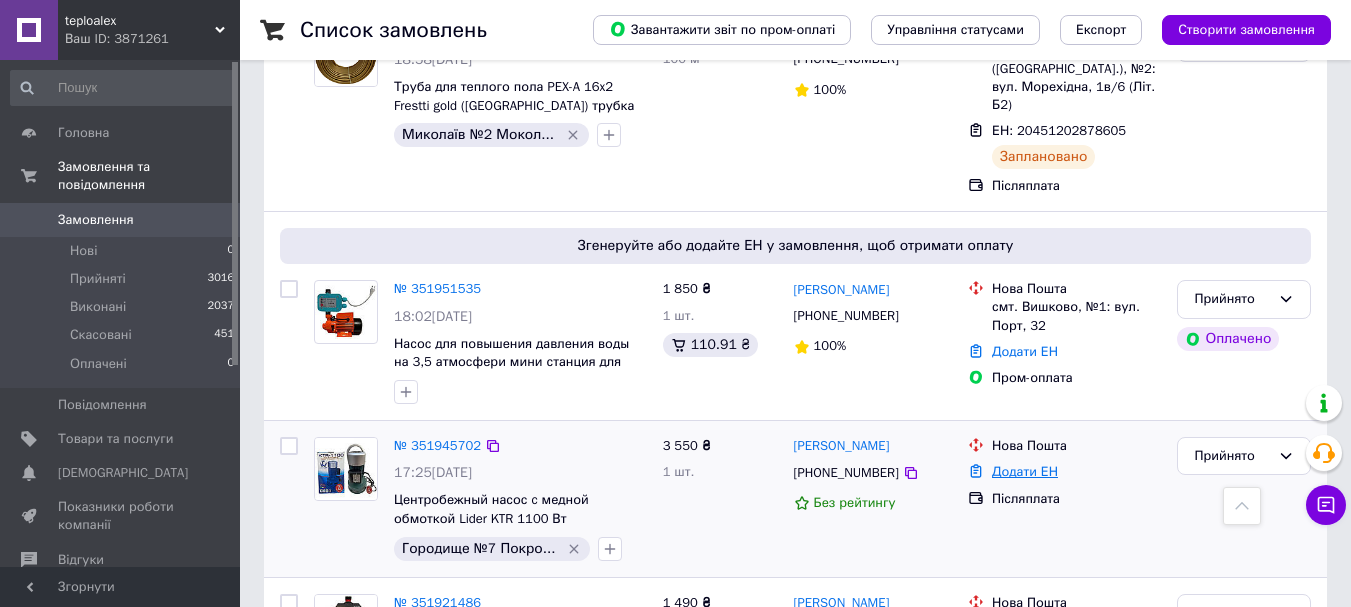click on "Додати ЕН" at bounding box center (1025, 471) 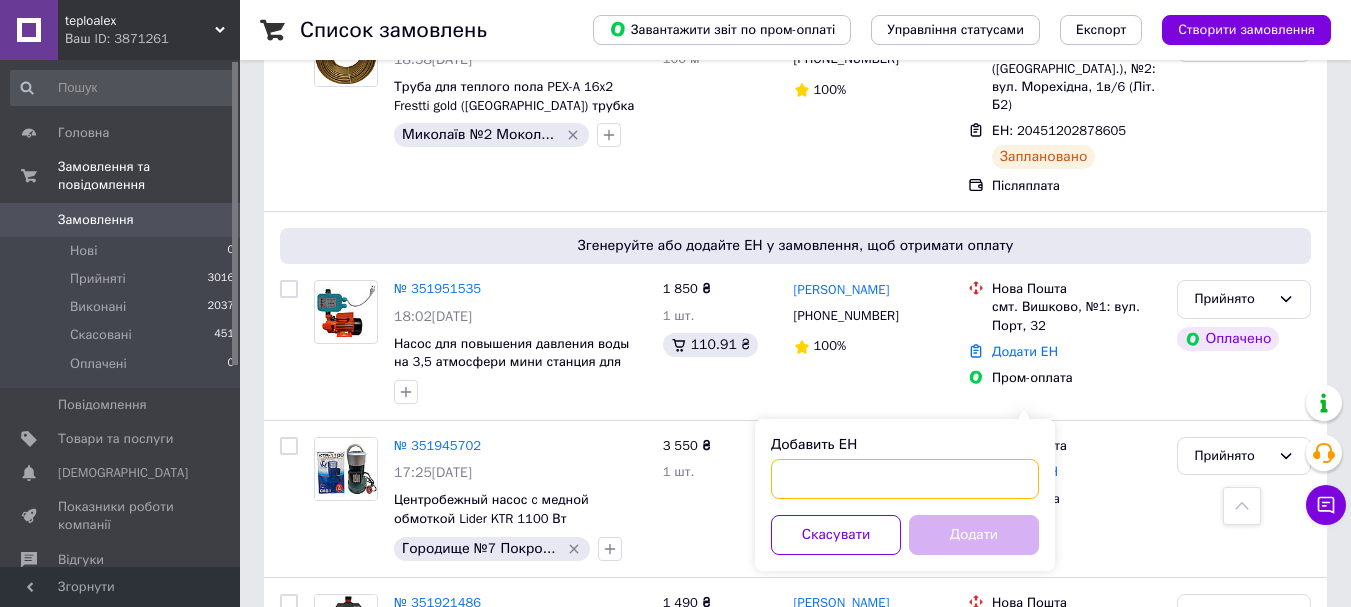 click on "Добавить ЕН" at bounding box center (905, 479) 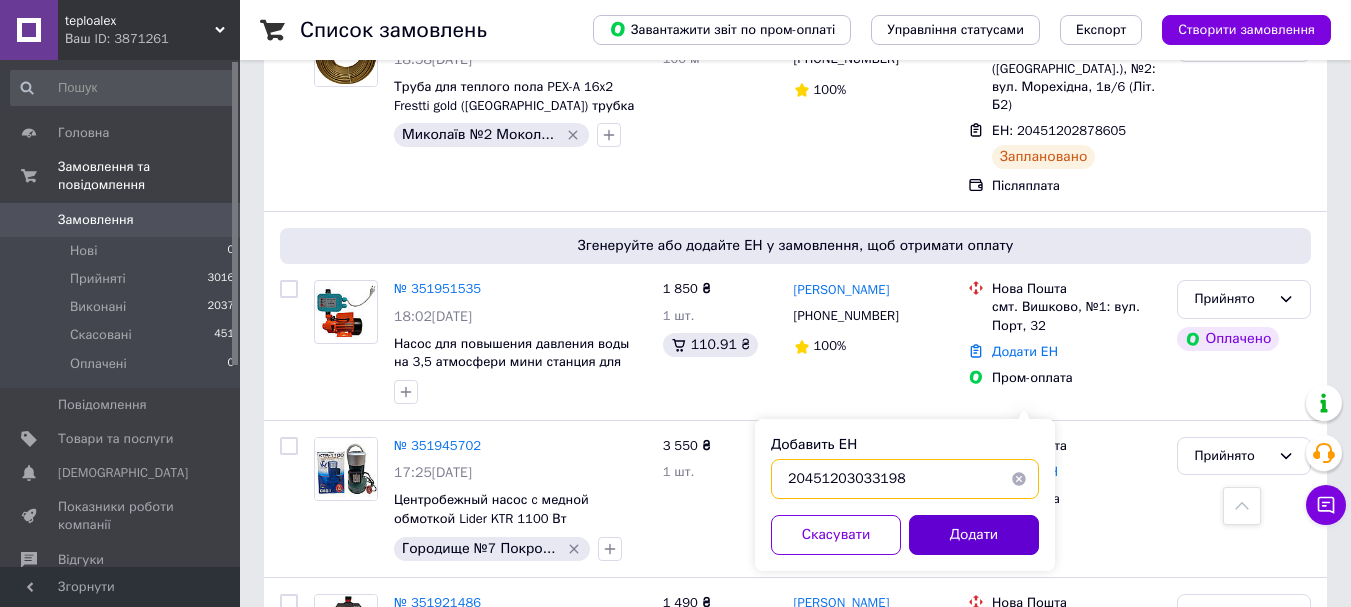 type on "20451203033198" 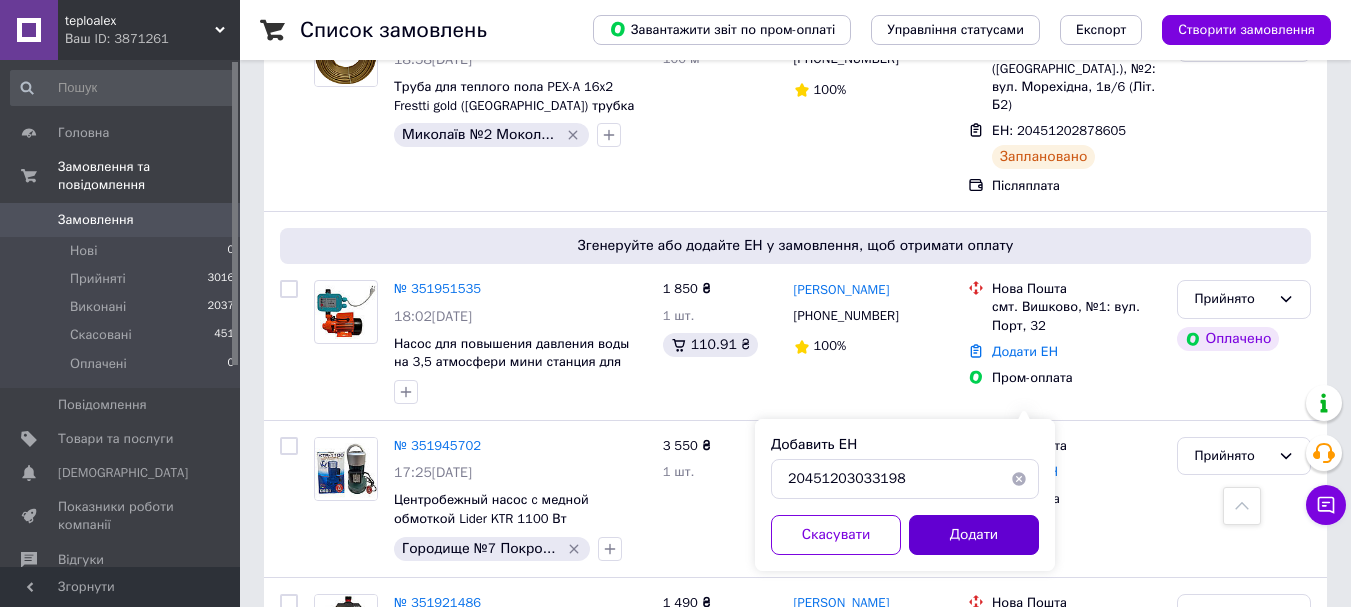 click on "Додати" at bounding box center [974, 535] 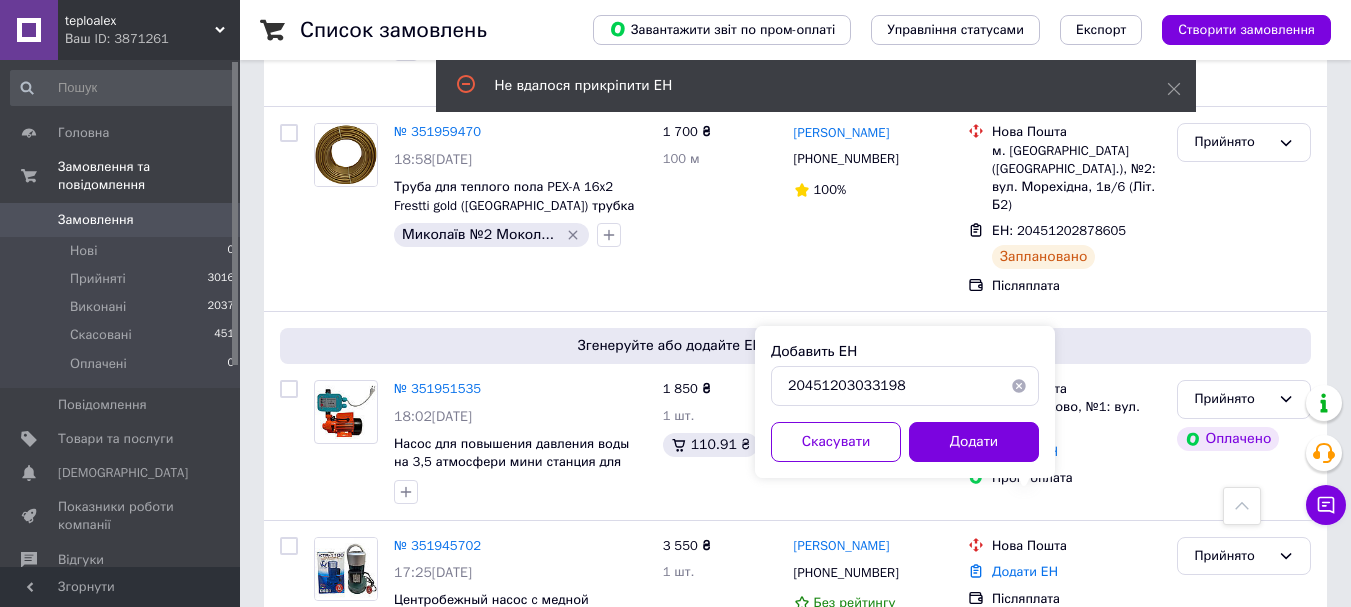 scroll, scrollTop: 1400, scrollLeft: 0, axis: vertical 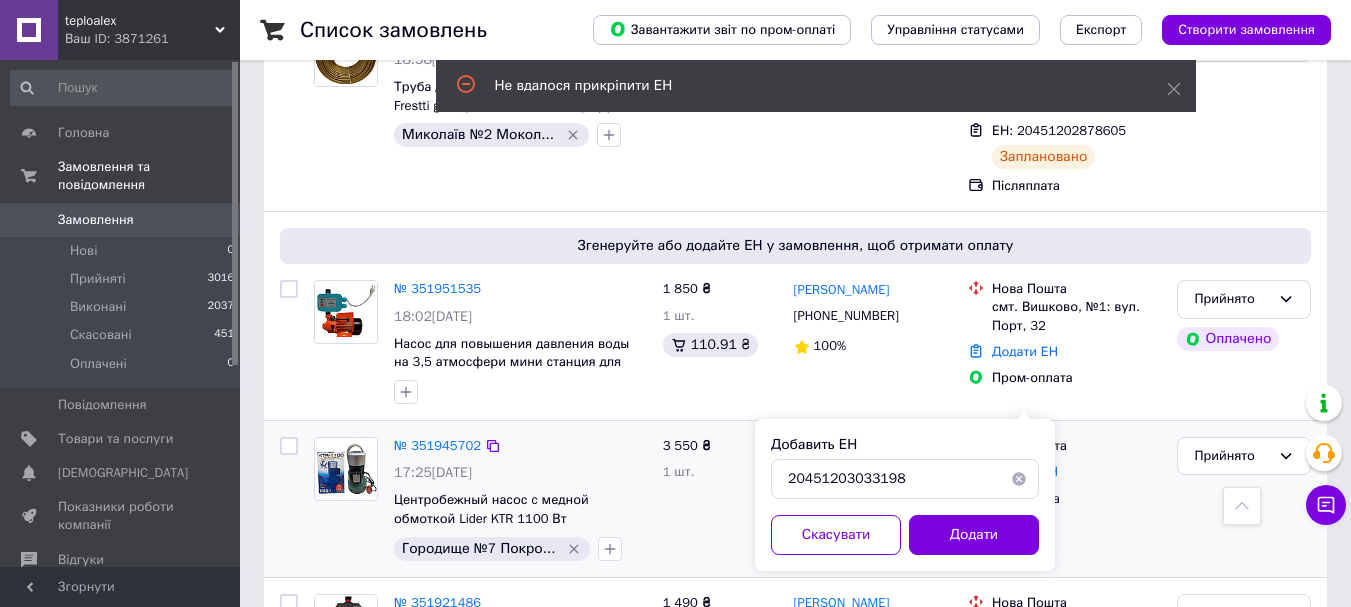 click on "3 550 ₴ 1 шт." at bounding box center [720, 499] 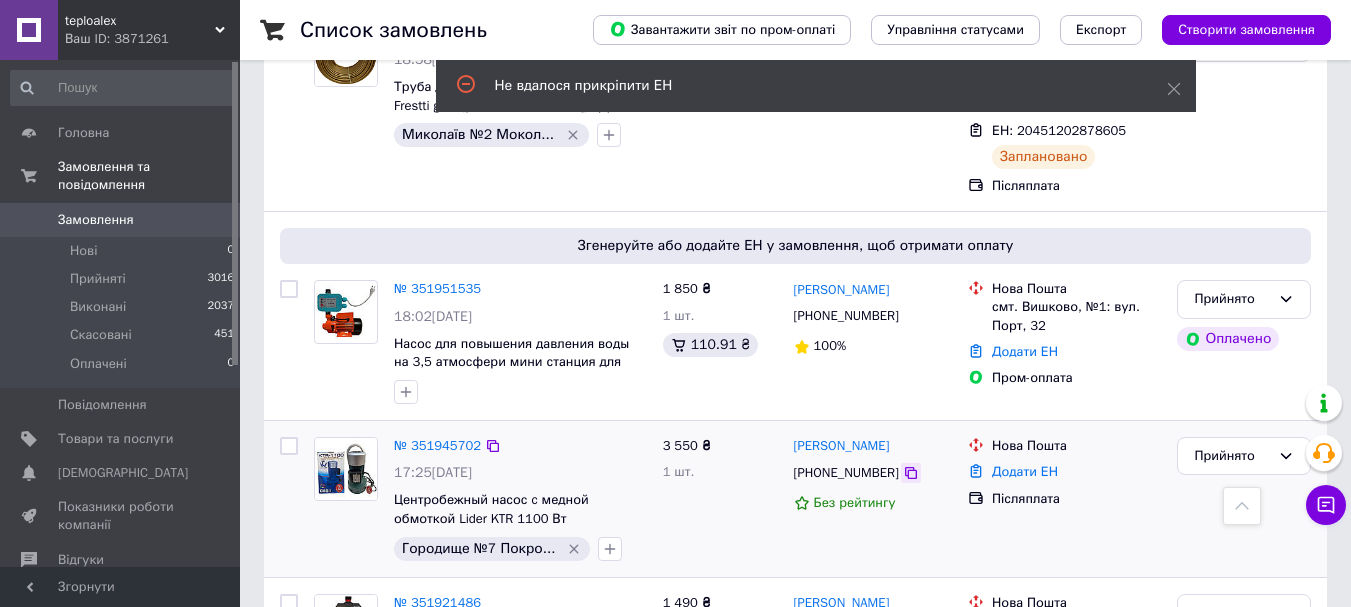 click 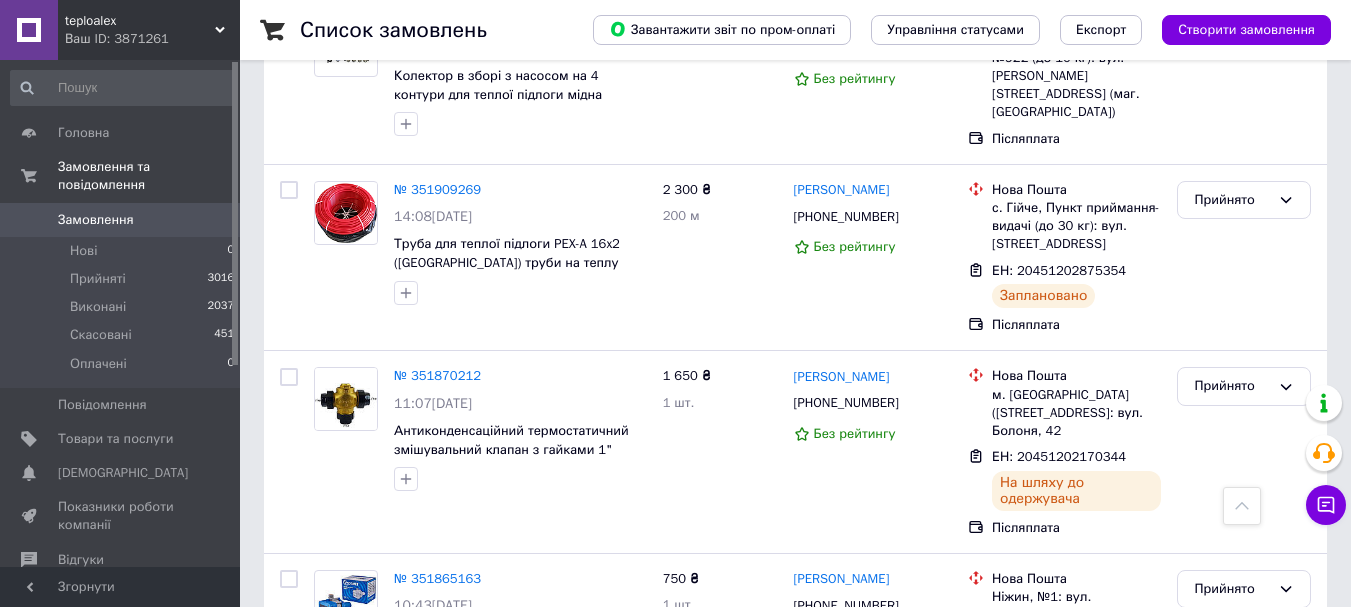 scroll, scrollTop: 1361, scrollLeft: 0, axis: vertical 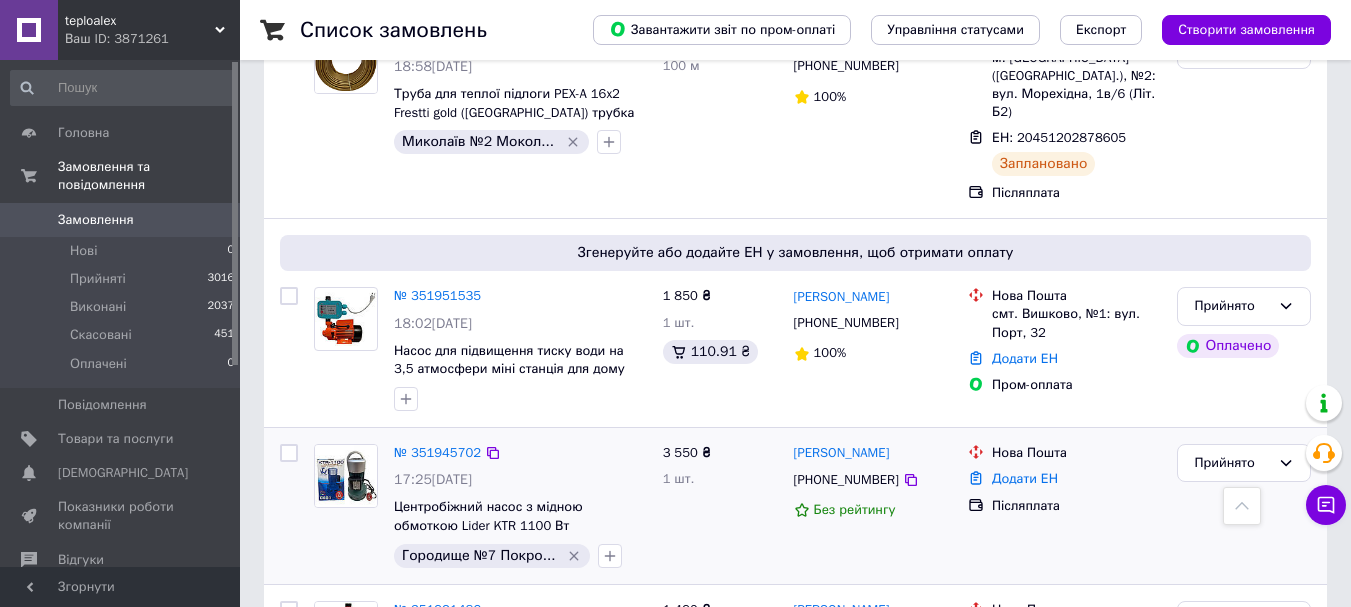 click on "Додати ЕН" at bounding box center [1025, 478] 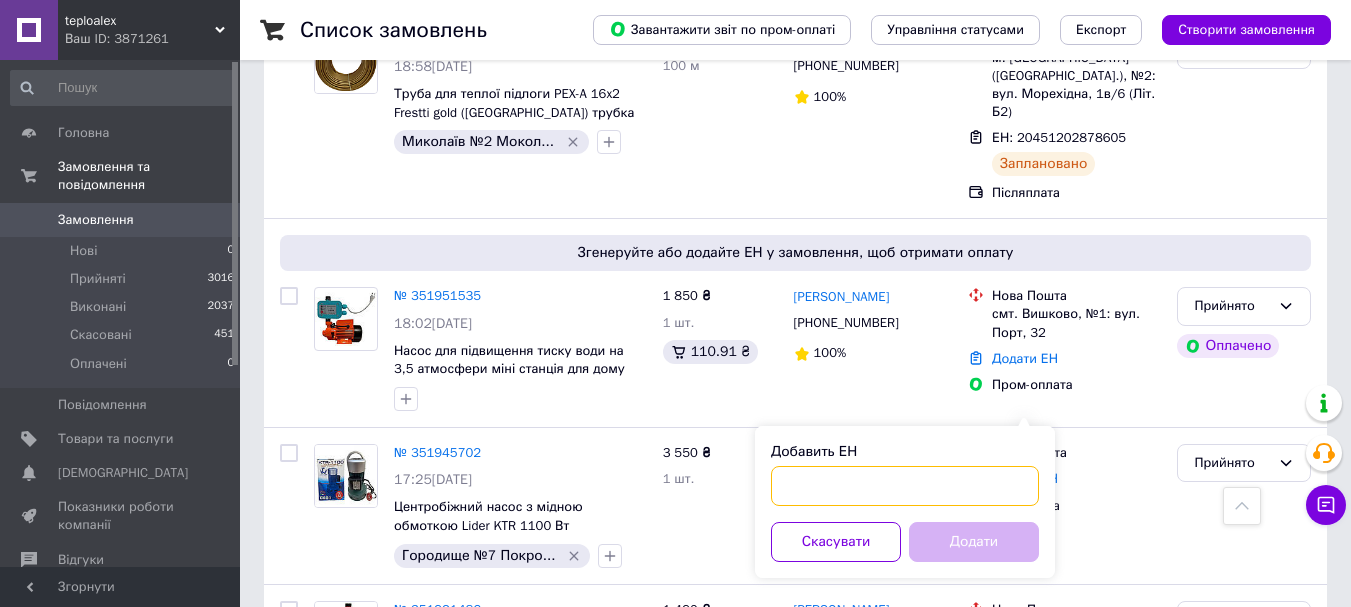 click on "Добавить ЕН" at bounding box center [905, 486] 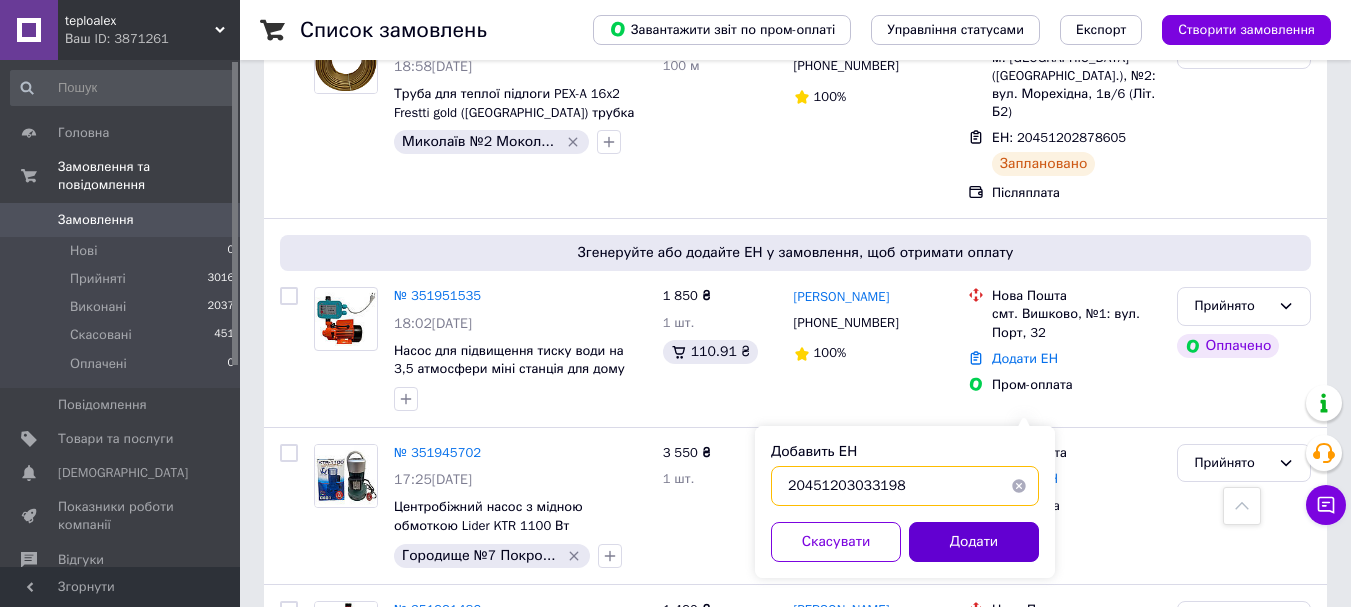 type on "20451203033198" 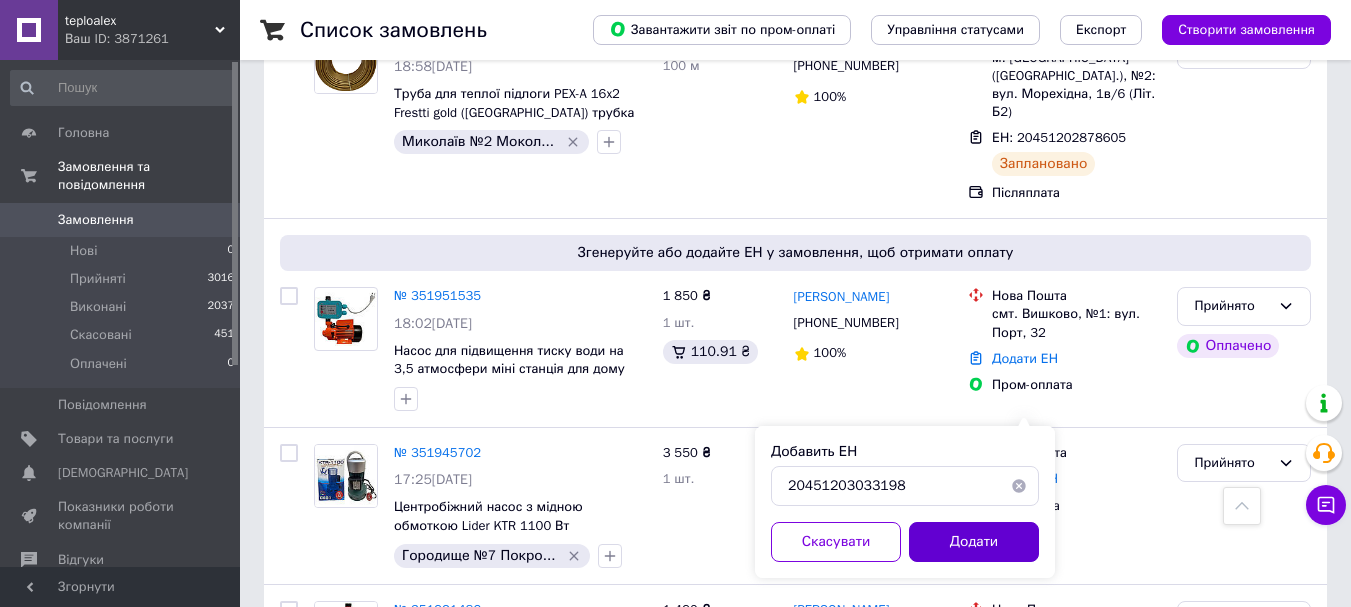 click on "Додати" at bounding box center [974, 542] 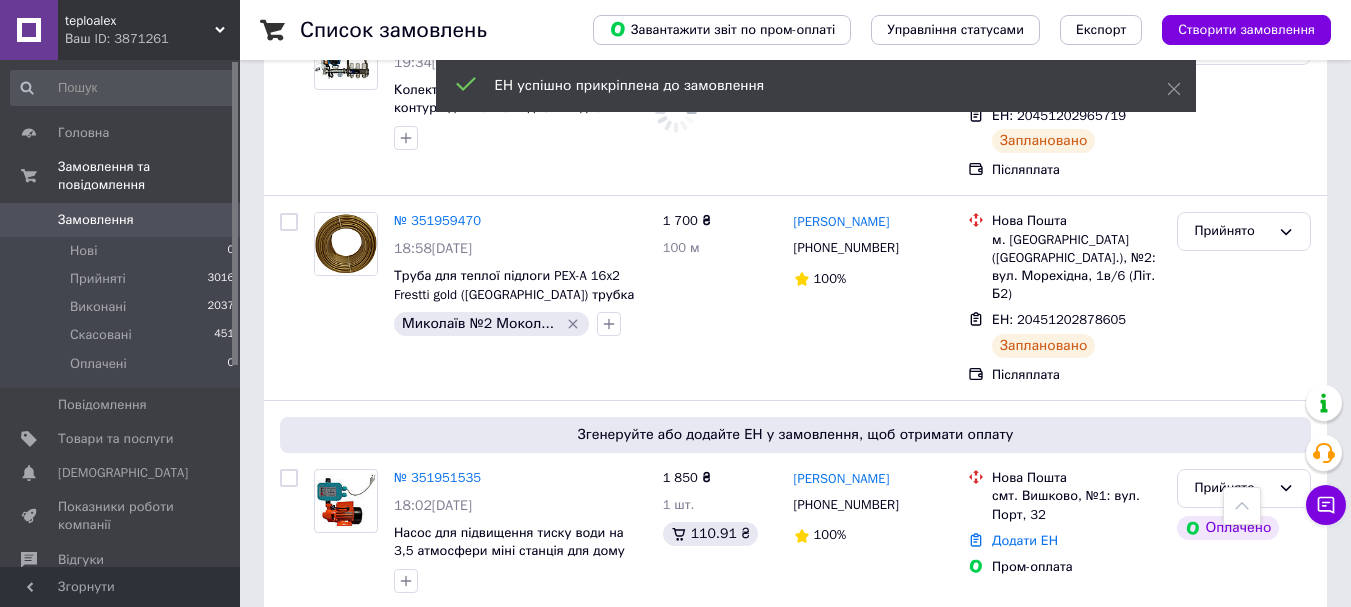 scroll, scrollTop: 1161, scrollLeft: 0, axis: vertical 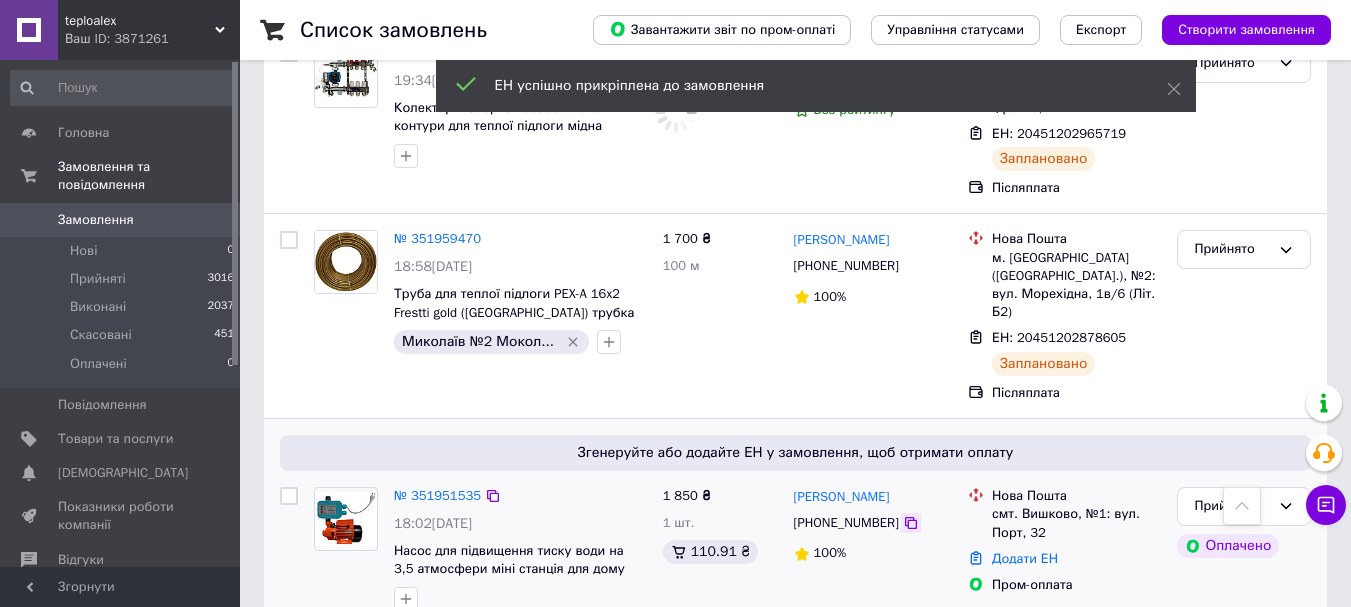 click 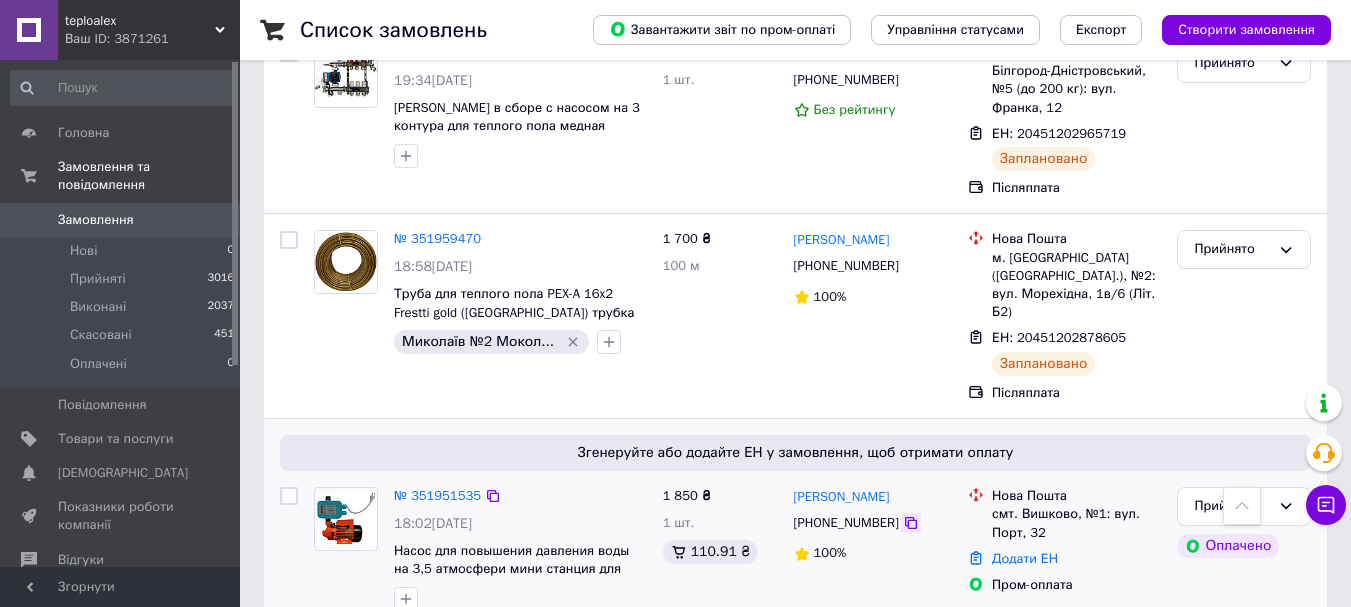 click 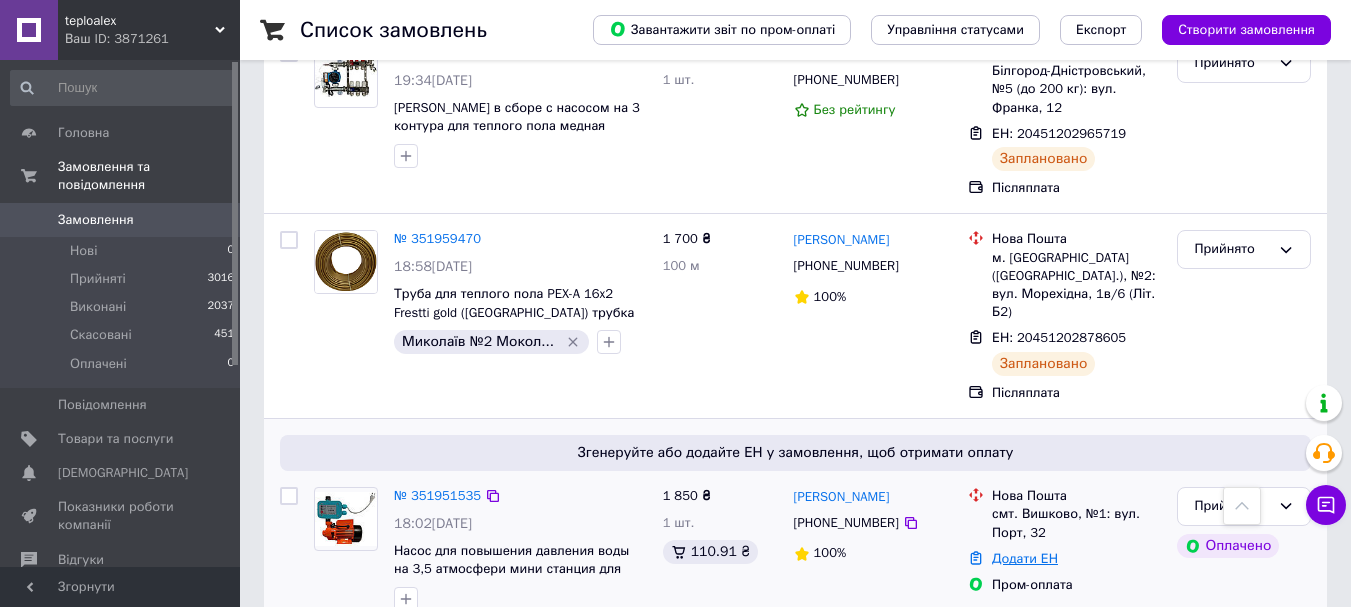 click on "Додати ЕН" at bounding box center (1025, 558) 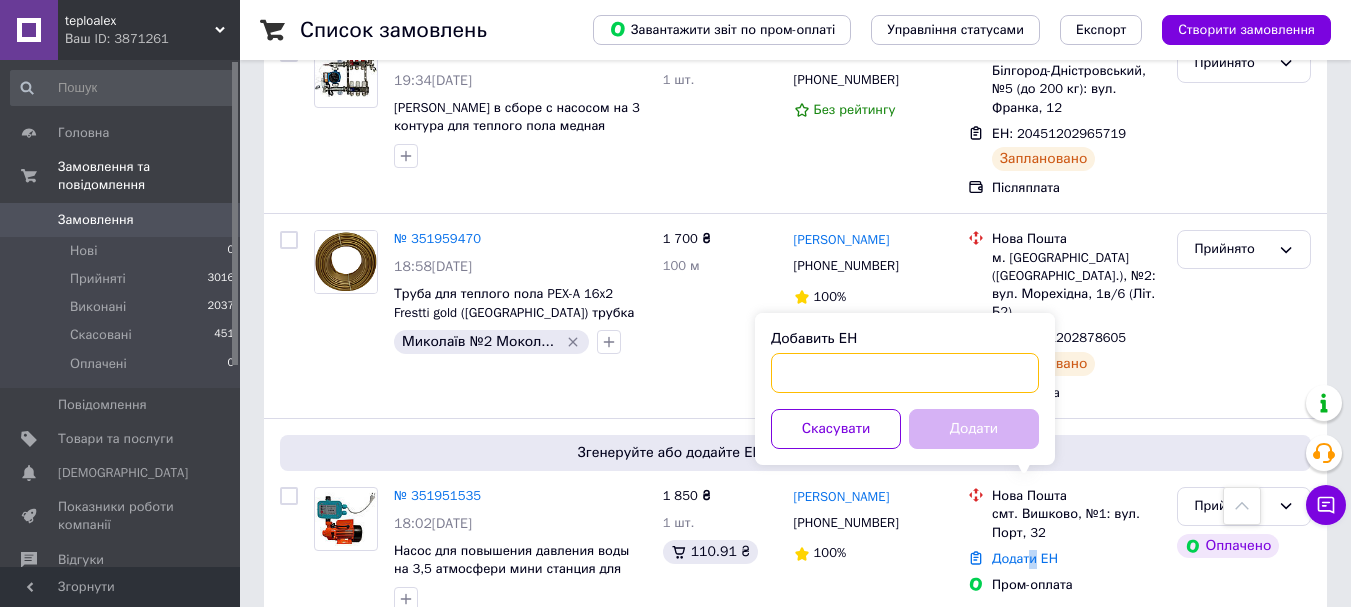 click on "Добавить ЕН" at bounding box center (905, 373) 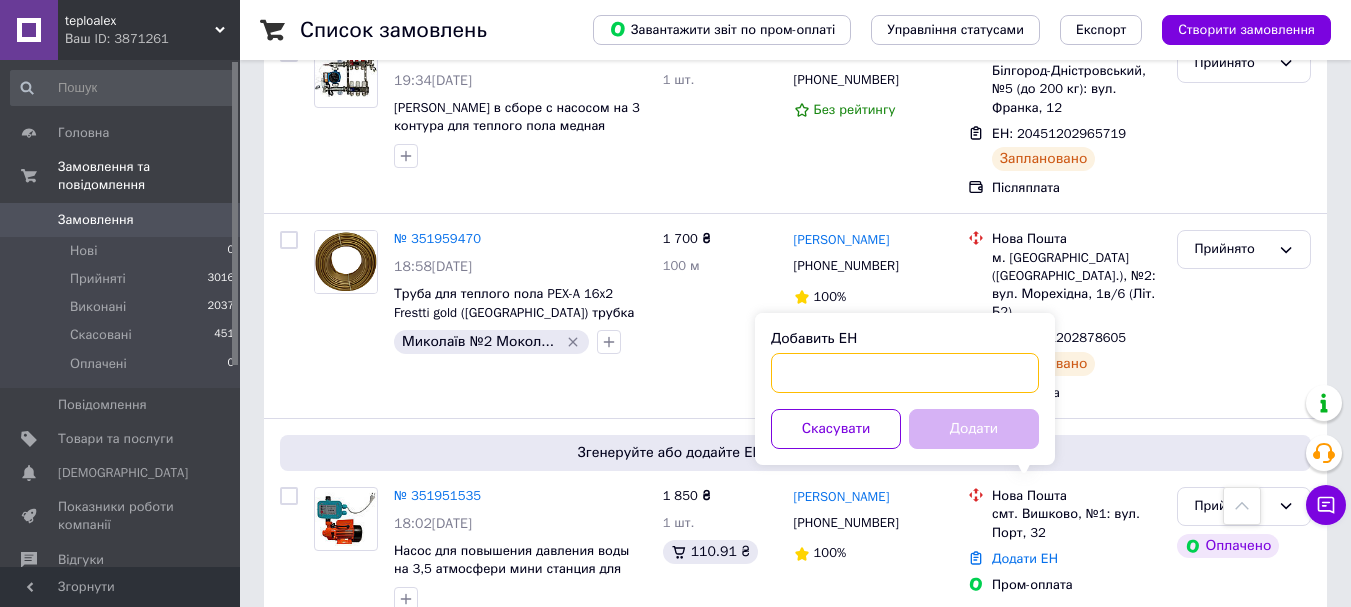 paste on "20451203035450" 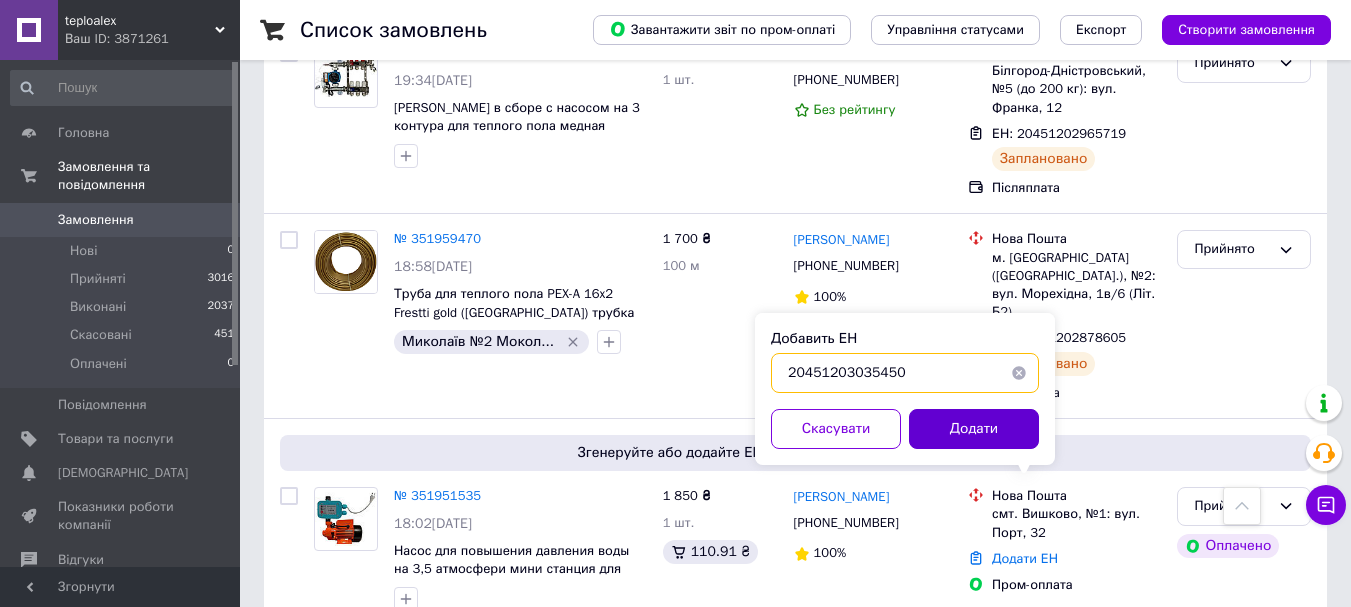 type on "20451203035450" 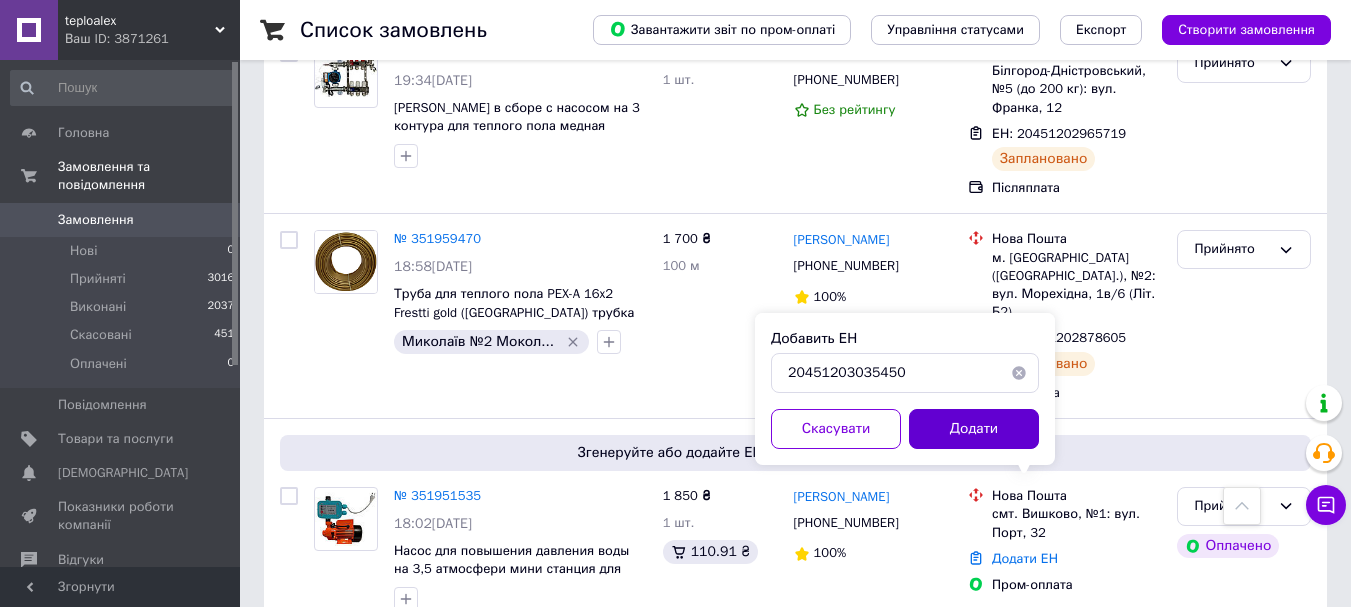 click on "Додати" at bounding box center [974, 429] 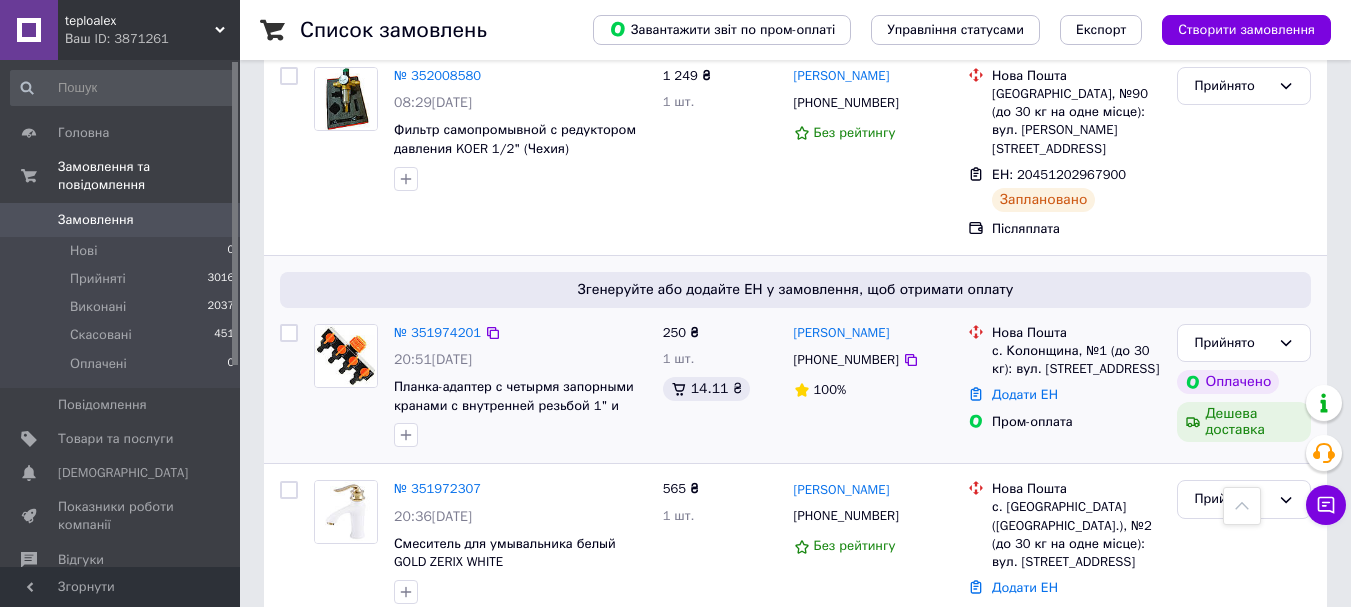 scroll, scrollTop: 561, scrollLeft: 0, axis: vertical 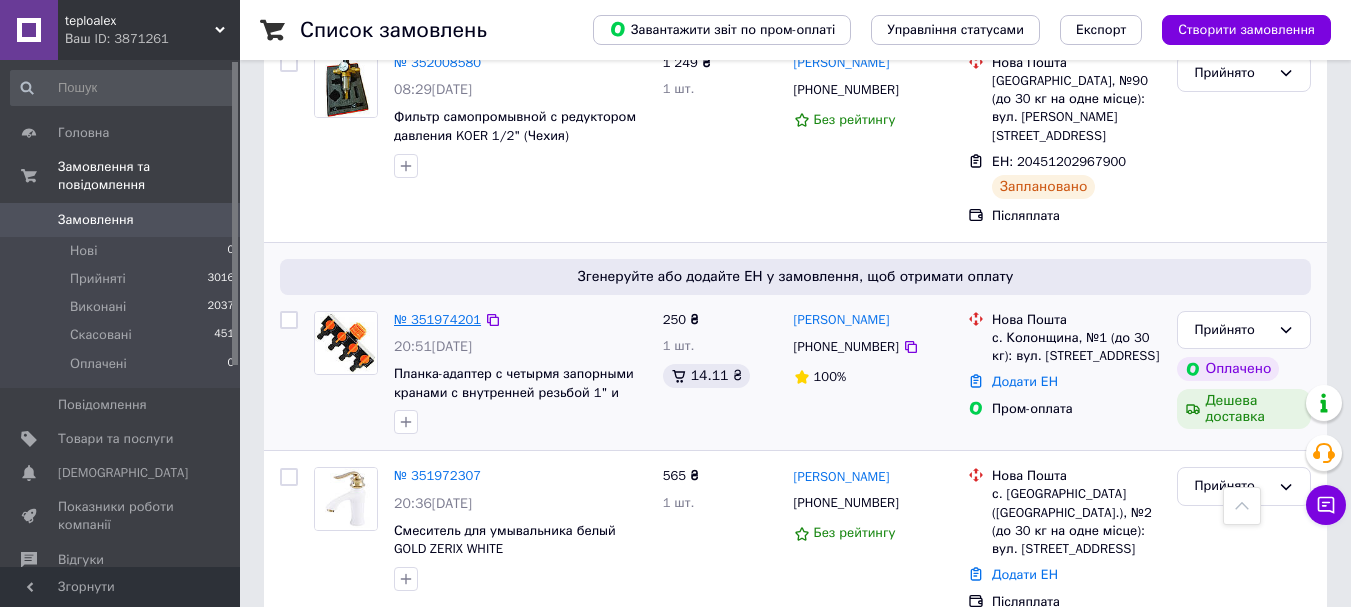 click on "№ 351974201" at bounding box center (437, 319) 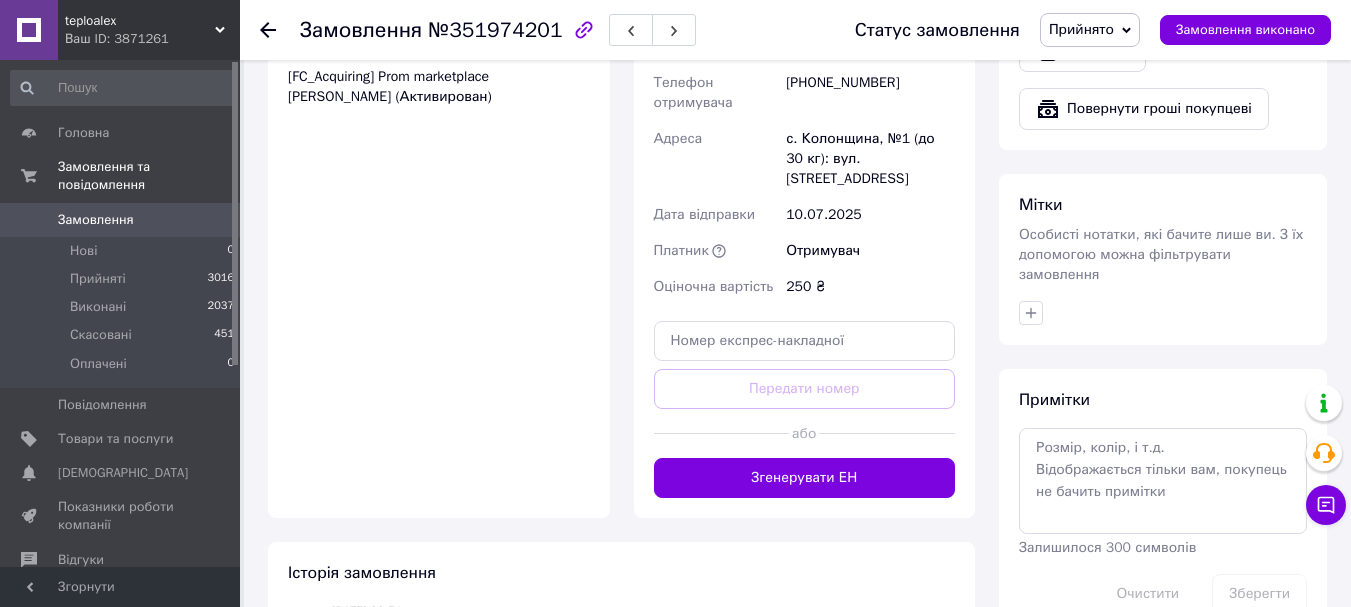 scroll, scrollTop: 1000, scrollLeft: 0, axis: vertical 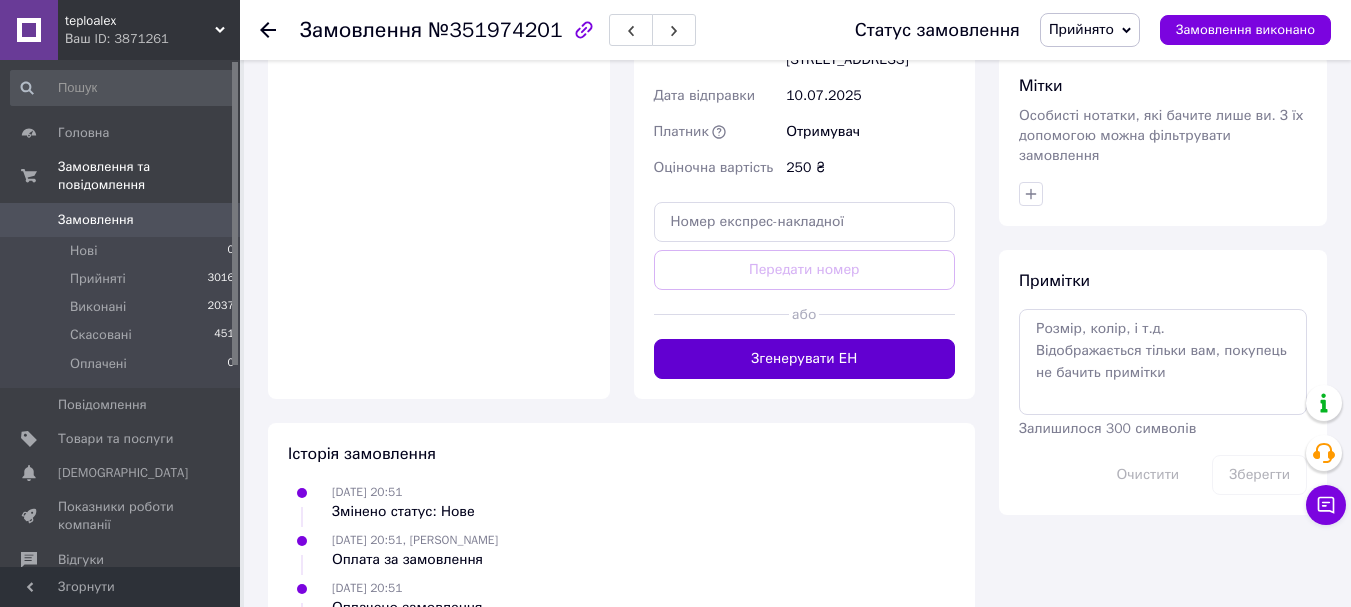 click on "Згенерувати ЕН" at bounding box center [805, 359] 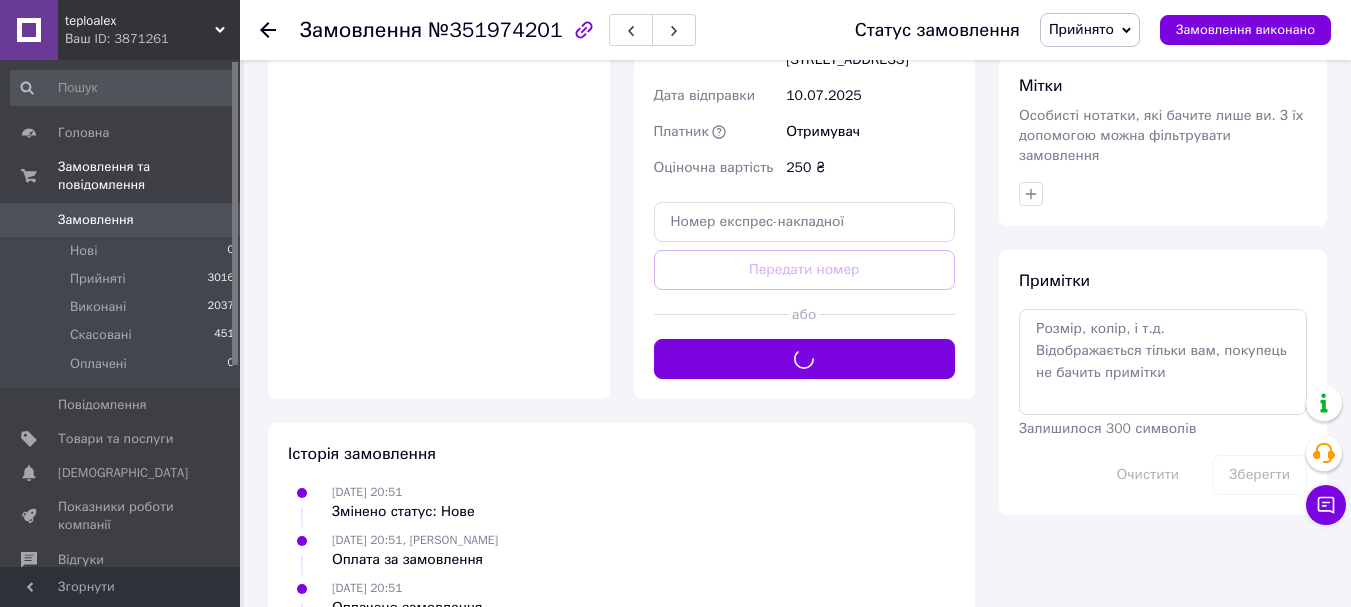 click on "Замовлення" at bounding box center (96, 220) 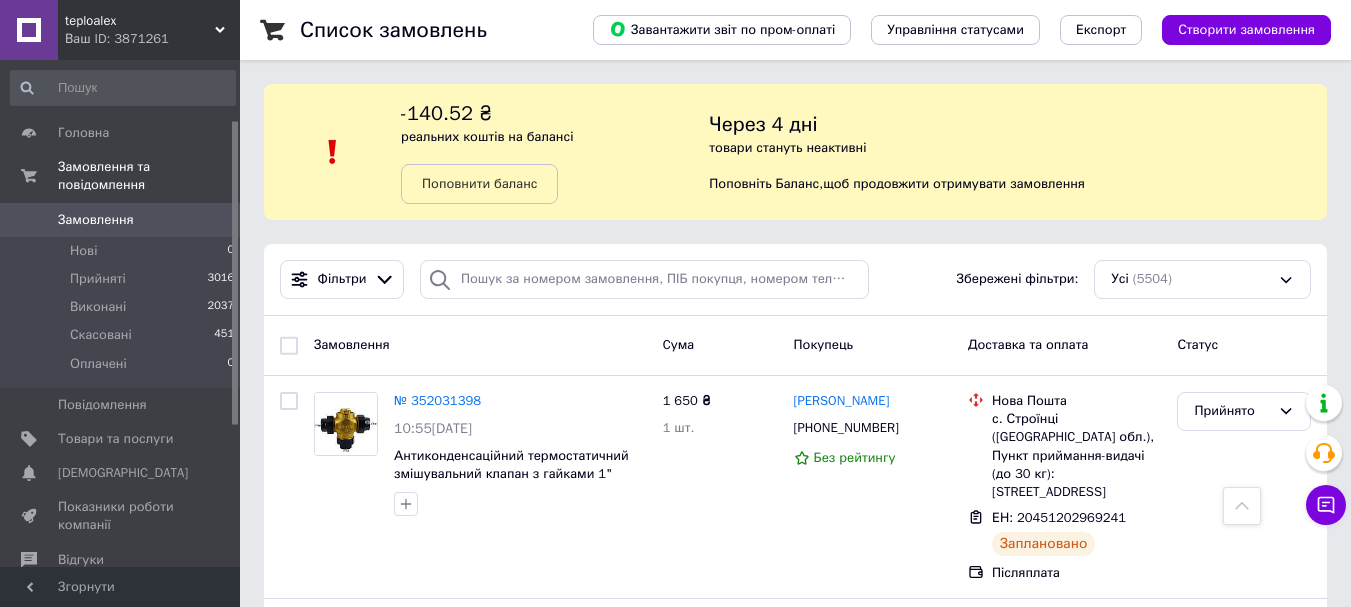 scroll, scrollTop: 500, scrollLeft: 0, axis: vertical 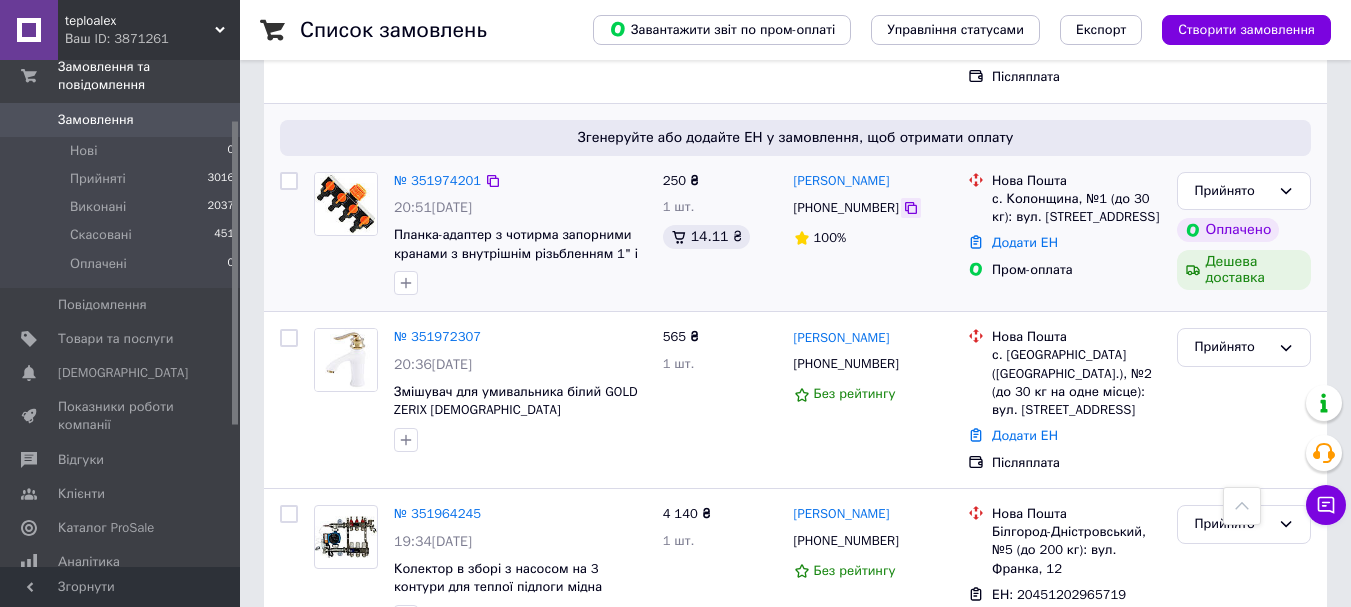 click 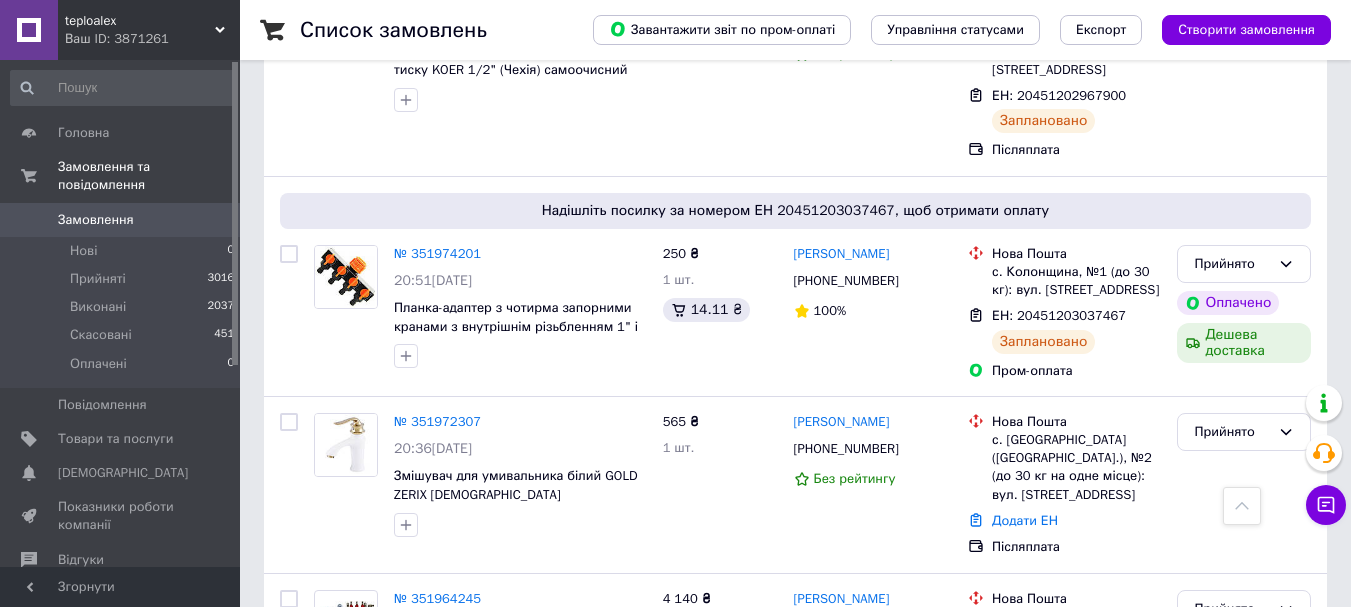 scroll, scrollTop: 600, scrollLeft: 0, axis: vertical 